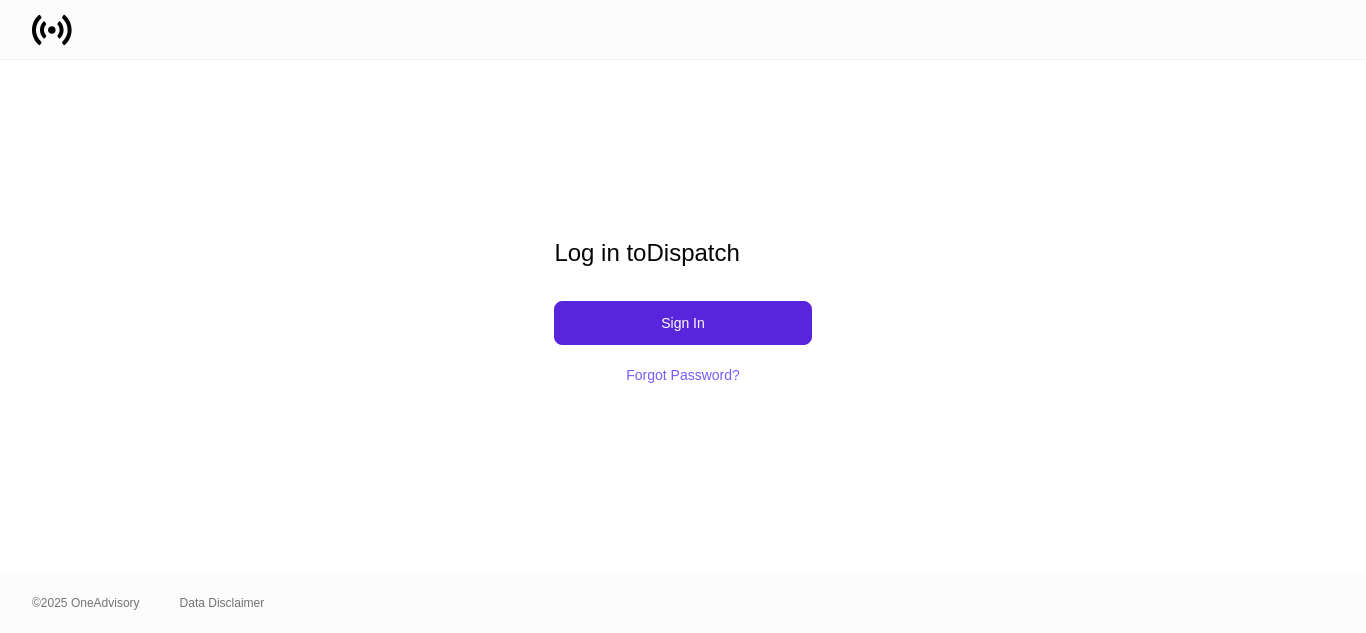 scroll, scrollTop: 0, scrollLeft: 0, axis: both 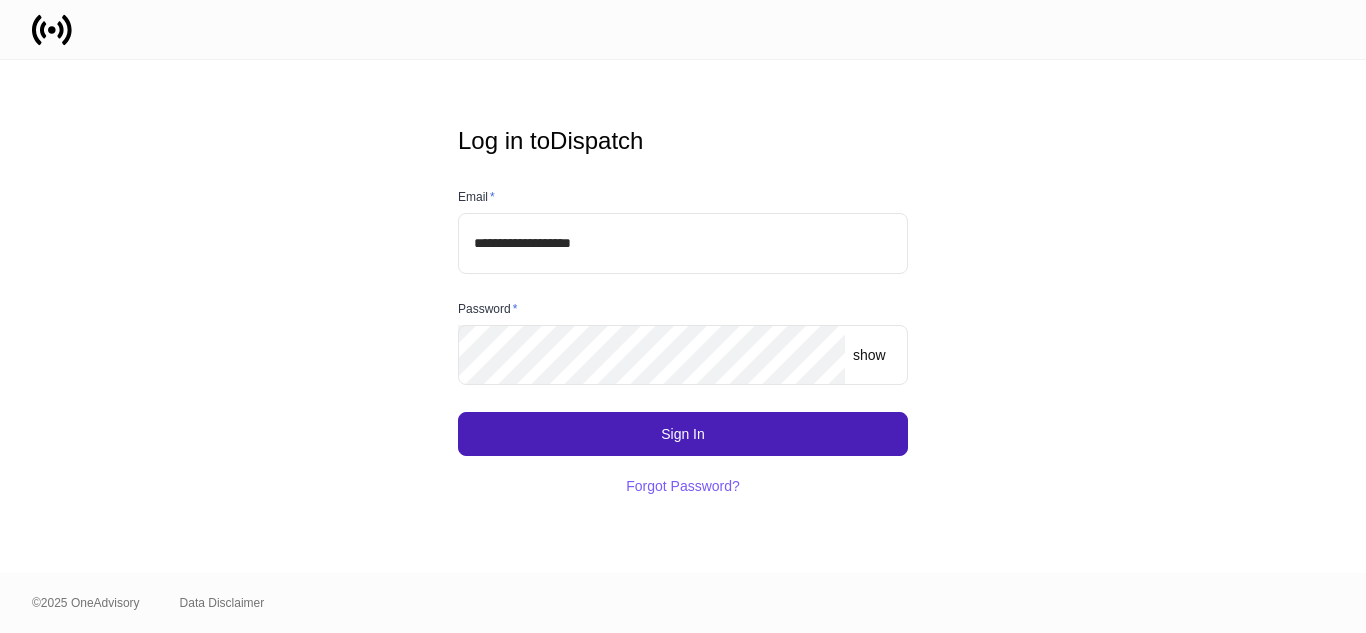 click on "Sign In" at bounding box center [683, 434] 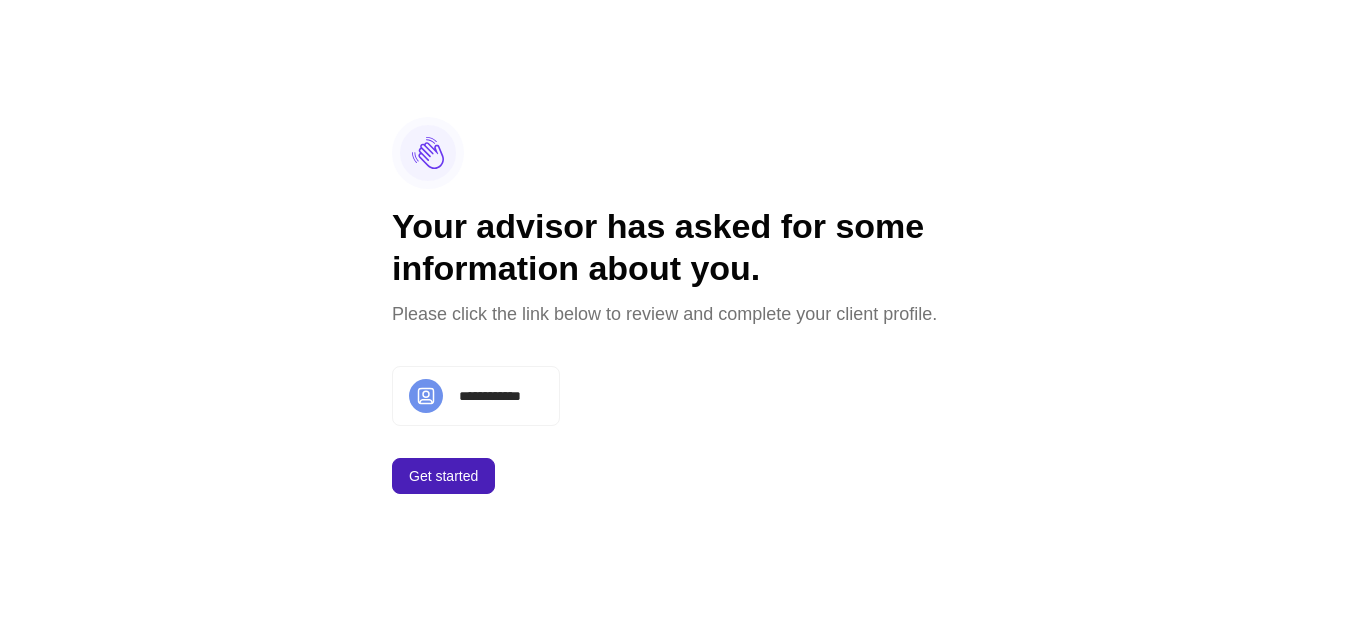 click on "Get started" at bounding box center [443, 476] 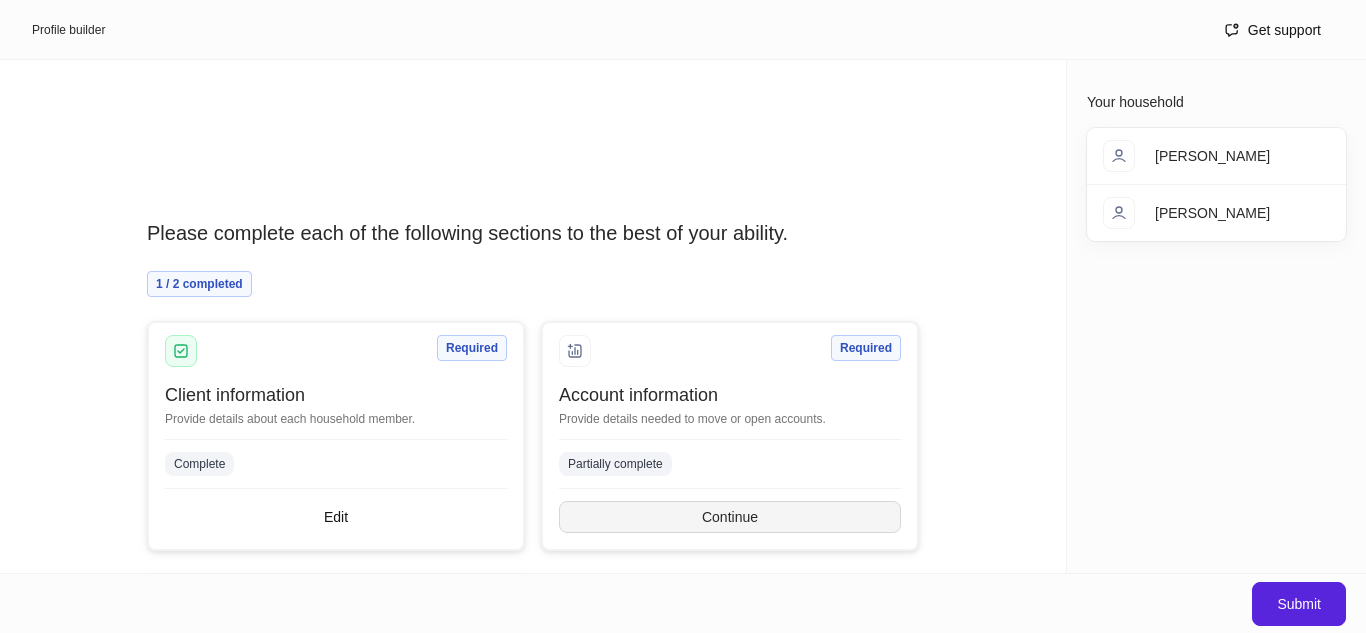 click on "Continue" at bounding box center [730, 517] 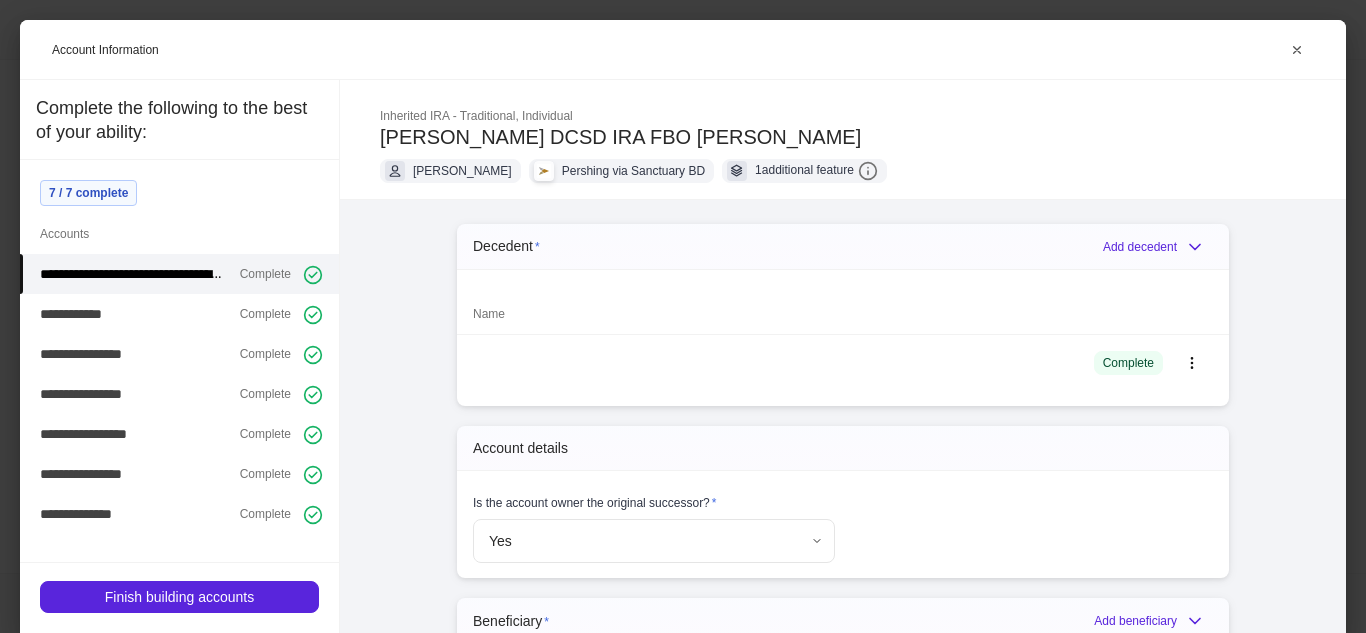 type on "****" 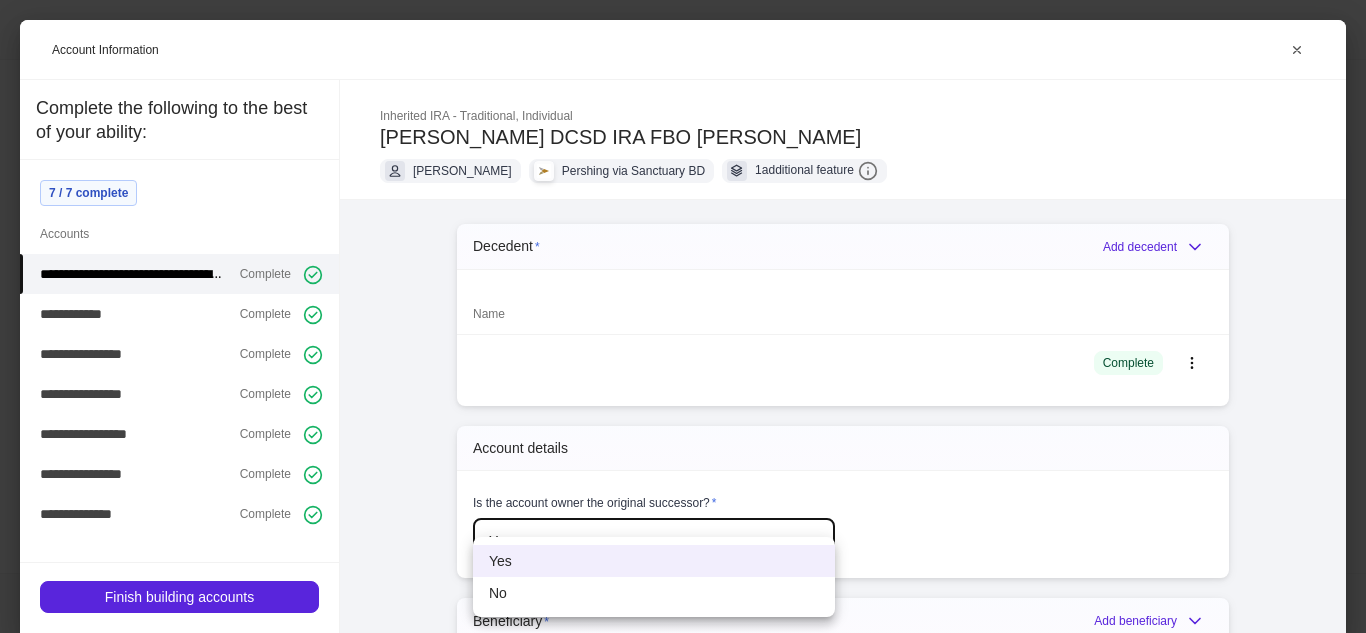 click on "Yes" at bounding box center (654, 561) 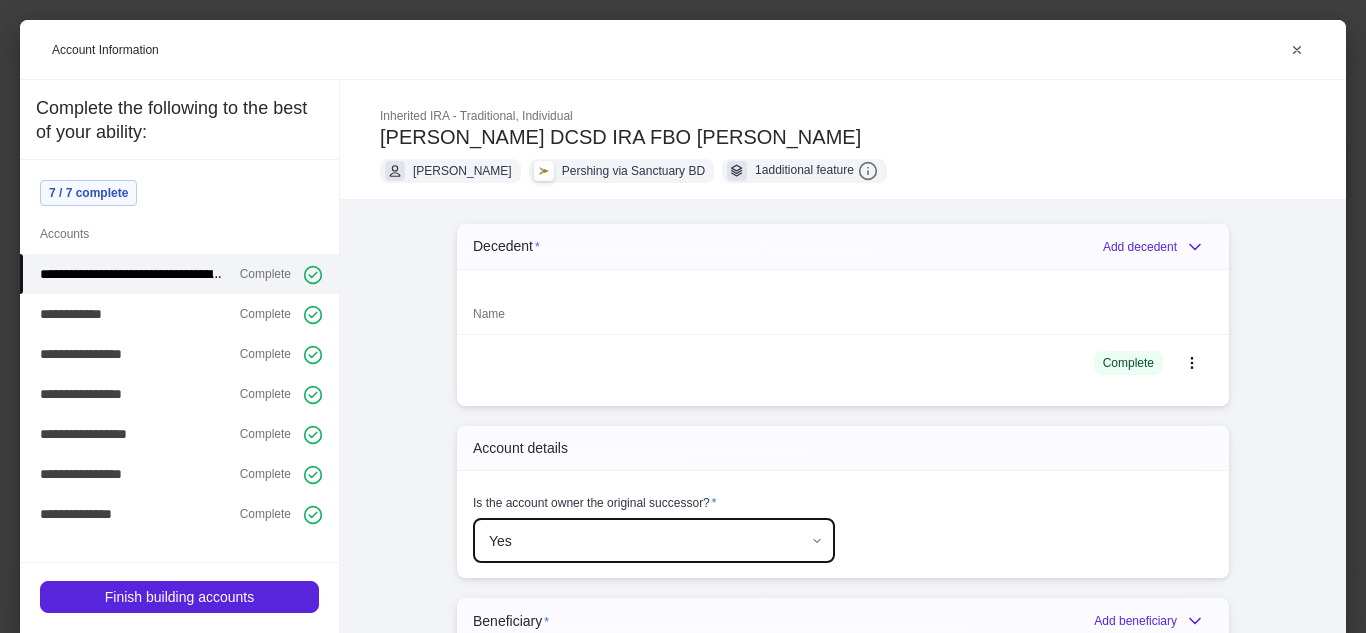 type 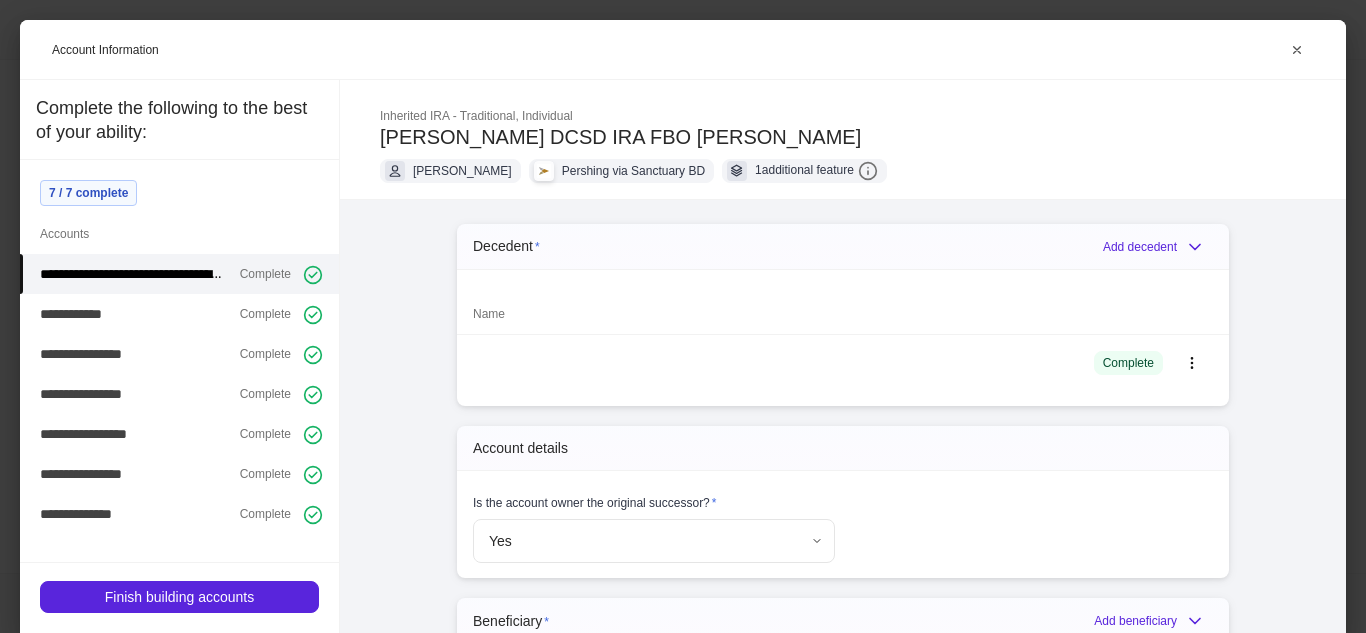 scroll, scrollTop: 469, scrollLeft: 0, axis: vertical 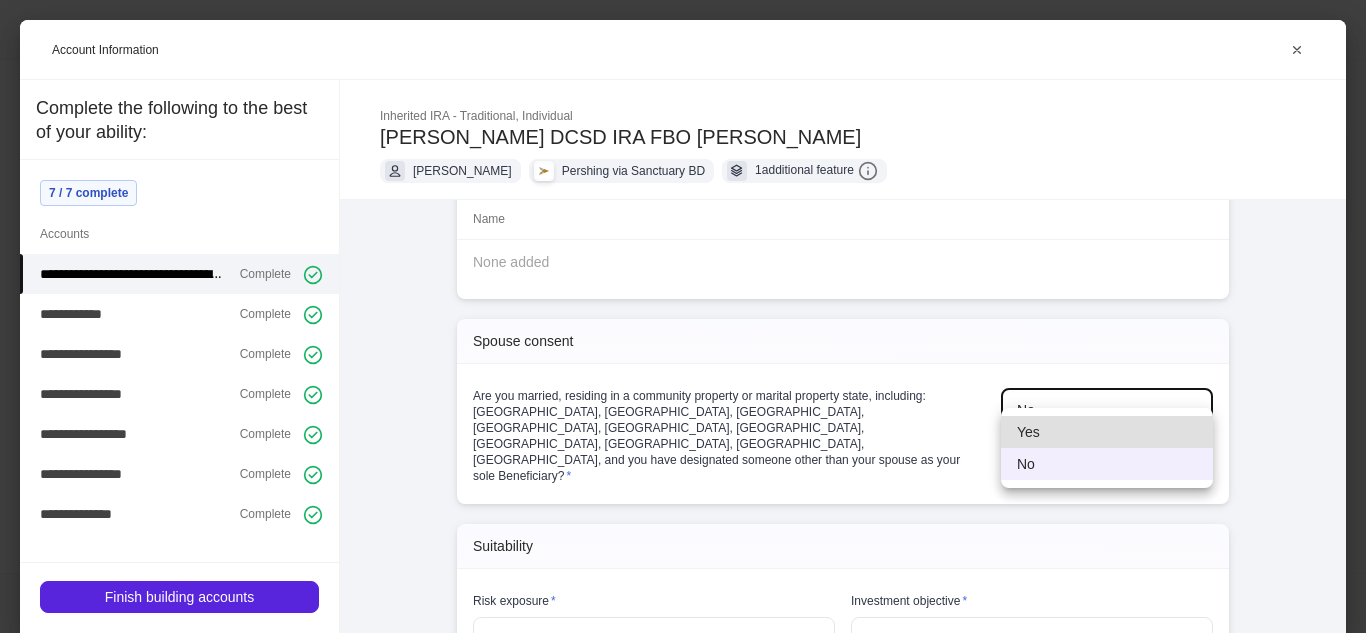 type 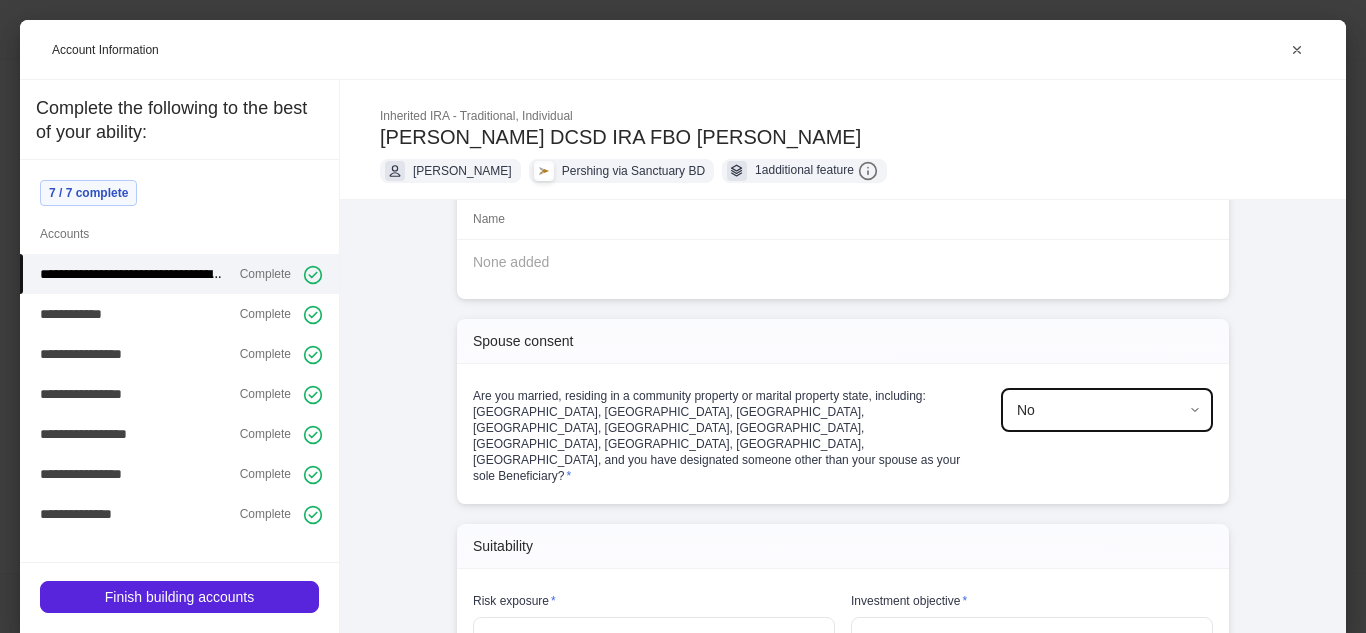 click on "**********" at bounding box center [843, 386] 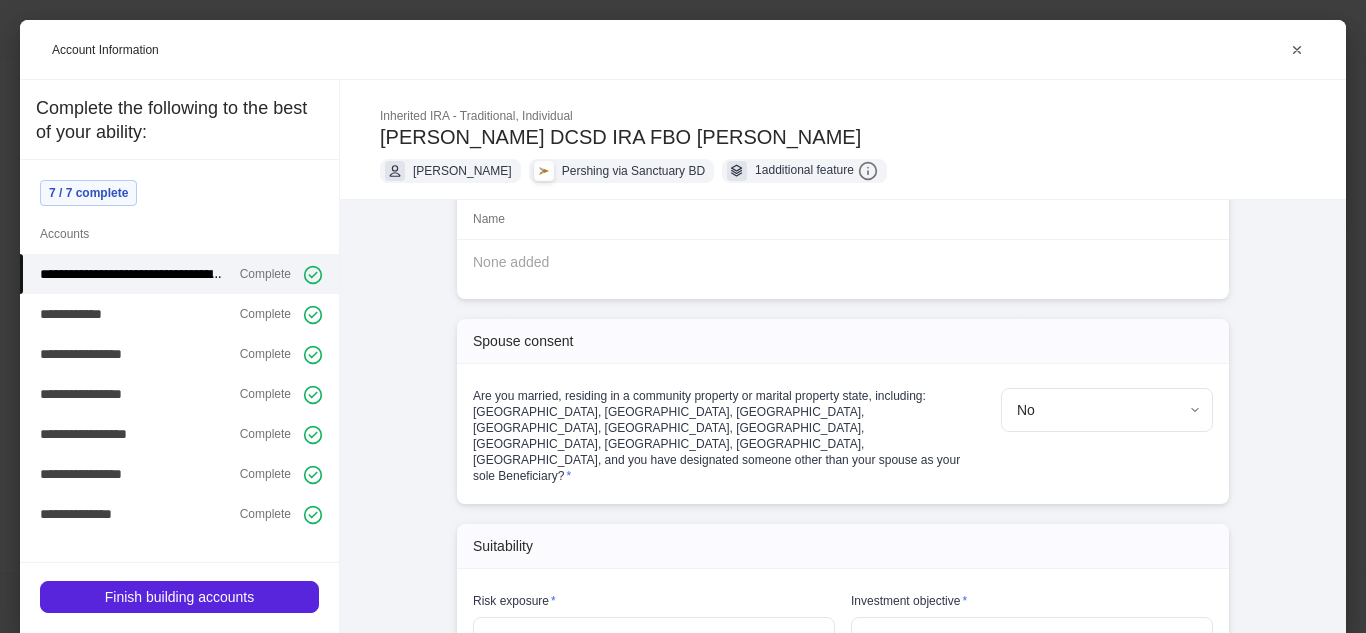 click on "Name" at bounding box center [843, 219] 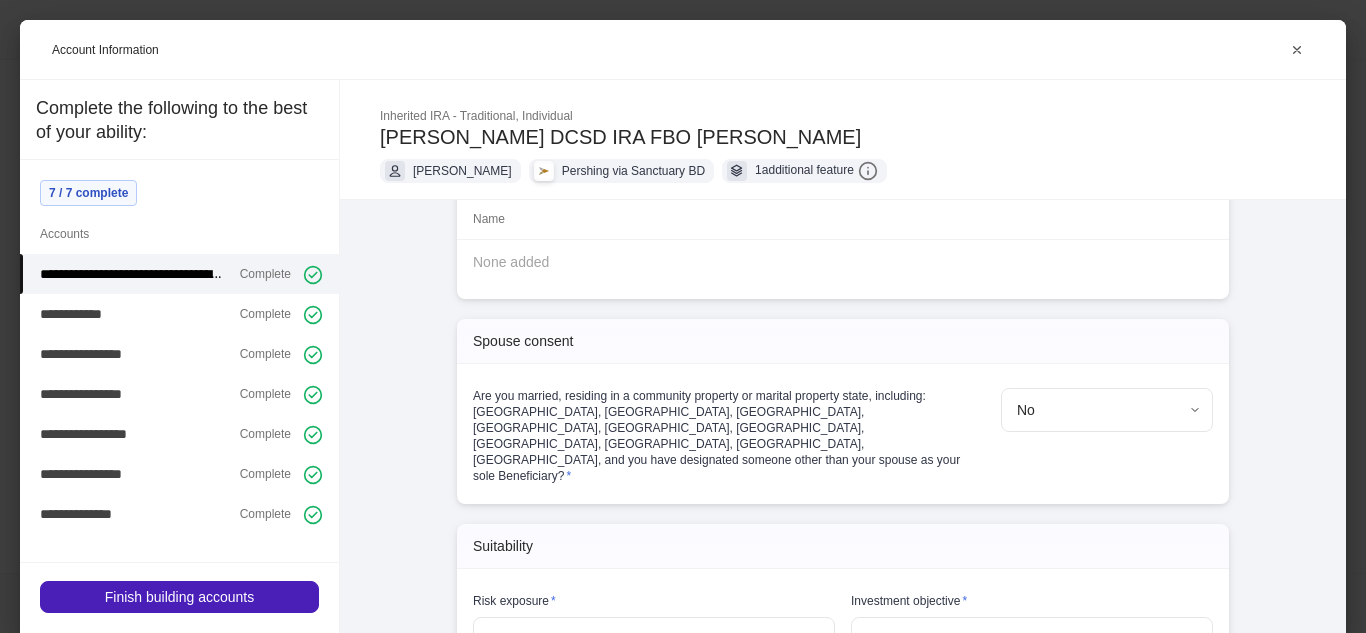 click on "Finish building accounts" at bounding box center (179, 597) 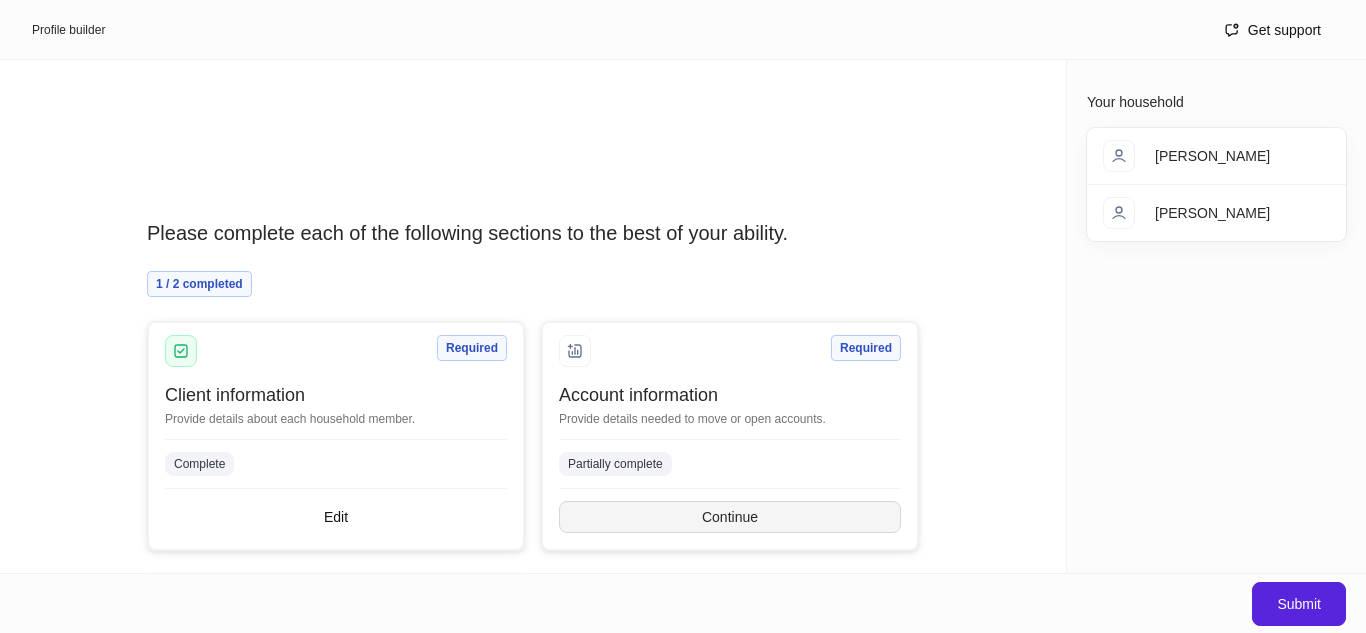 click on "Continue" at bounding box center [730, 517] 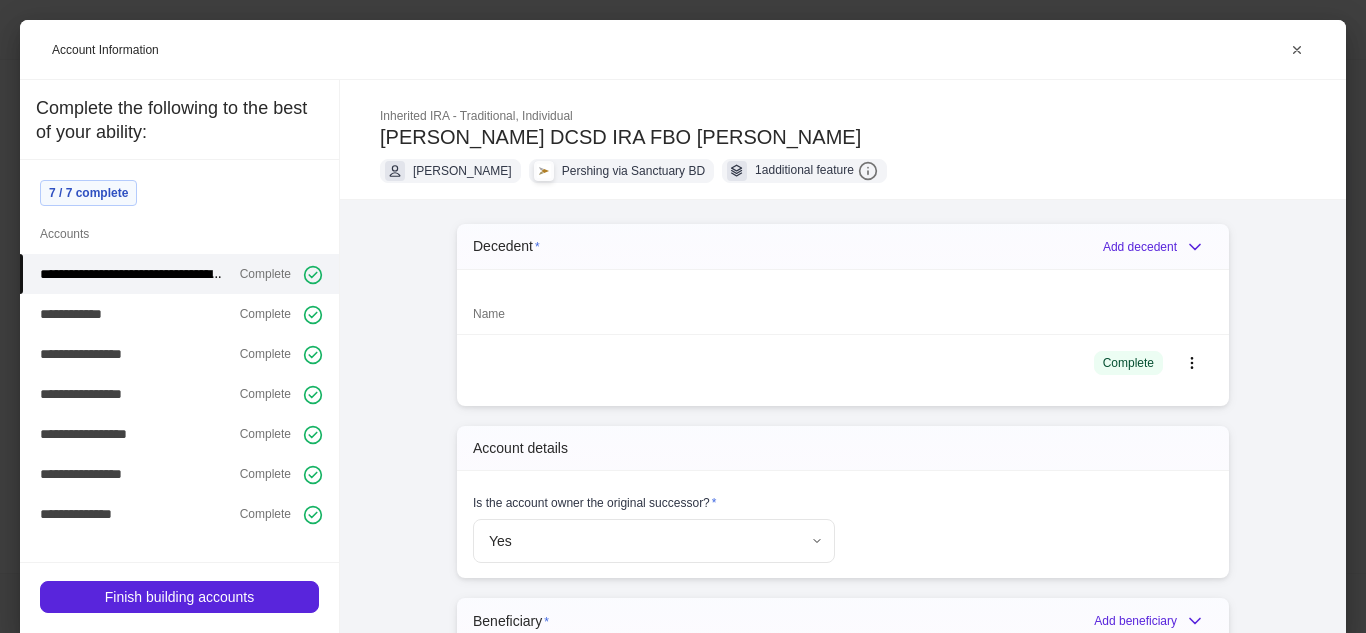 type on "**********" 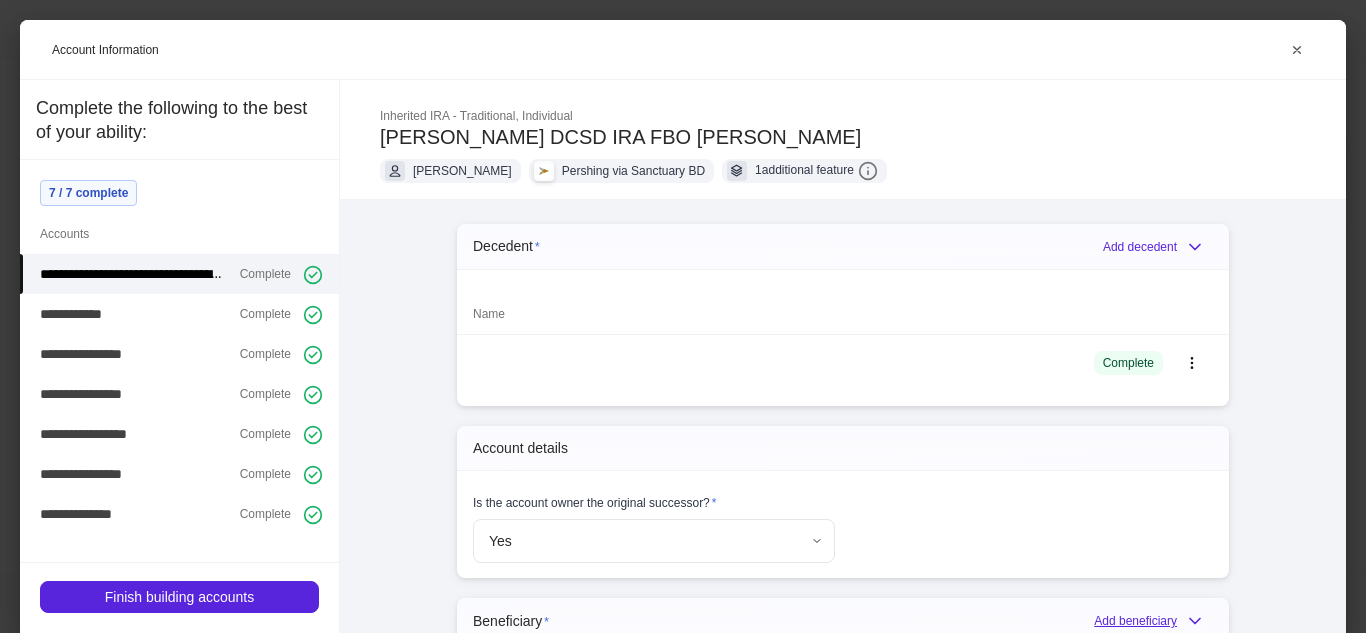 click on "Add beneficiary" at bounding box center (1153, 621) 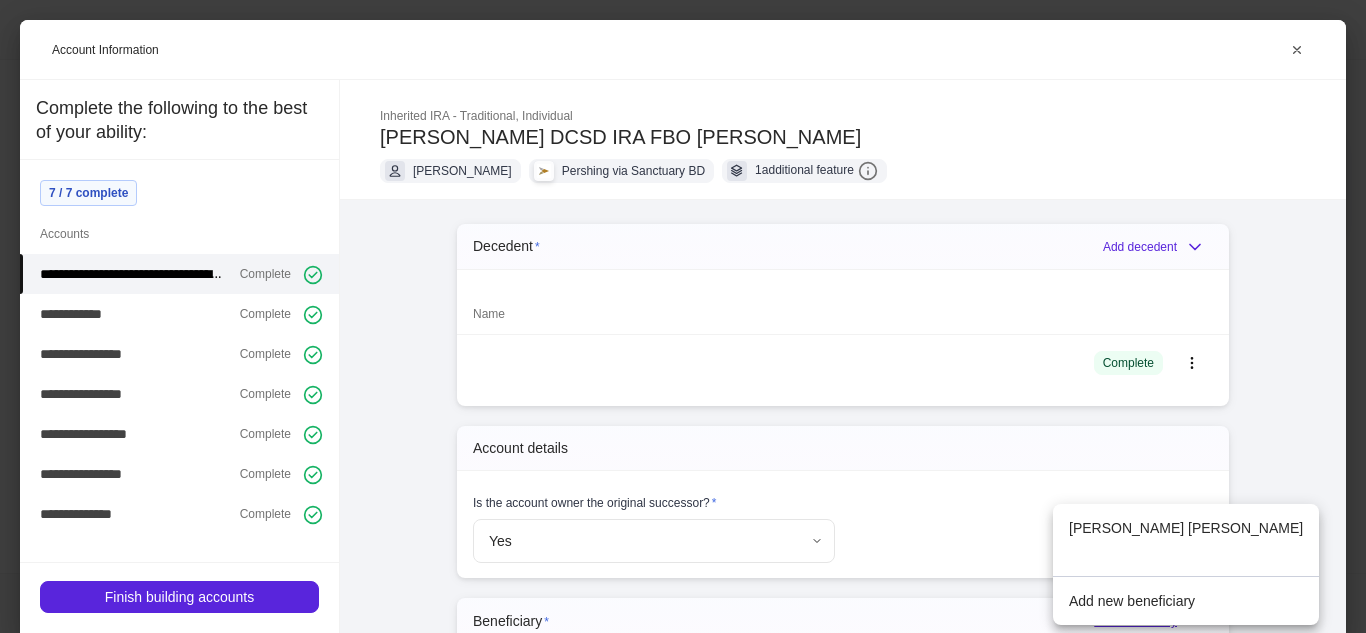 click on "Add new beneficiary" at bounding box center (1186, 601) 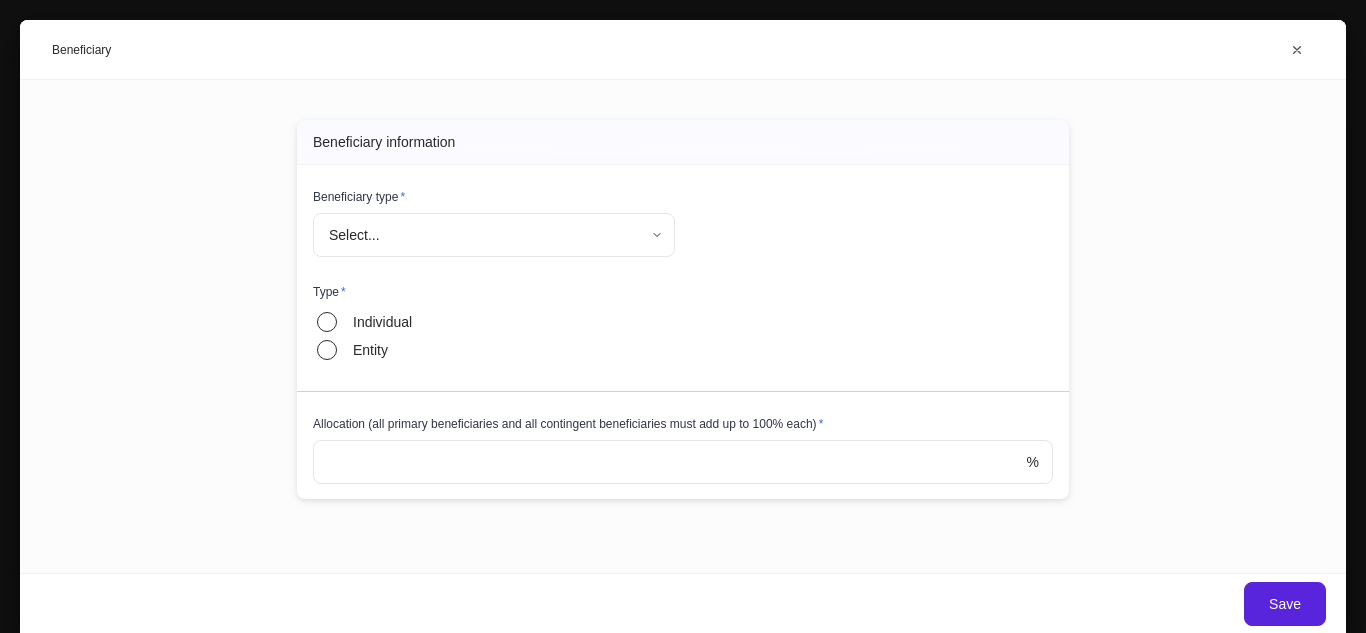 click on "Profile builder Get support Please complete each of the following sections to the best of your ability. 1 / 2 completed Required Client information Provide details about each household member. Complete Edit Required Account information Provide details needed to move or open accounts. Partially complete Continue Optional Upload documents Provide documents requested by your advisor. Not started Get started Your household [PERSON_NAME] [PERSON_NAME] Submit
Account Information [PERSON_NAME] DCSD IRA FBO [PERSON_NAME] Inherited IRA - Traditional, Individual [PERSON_NAME] [PERSON_NAME] via Sanctuary BD 1  additional   feature Decedent * Add decedent Name Complete Account details Is the account owner the original successor? * Yes **** ​ Beneficiary * Add beneficiary Name None added Spouse consent Are you married, residing in a community property or marital property state, including: [GEOGRAPHIC_DATA], [GEOGRAPHIC_DATA], [GEOGRAPHIC_DATA], ID, LA, [GEOGRAPHIC_DATA], [GEOGRAPHIC_DATA], [GEOGRAPHIC_DATA], [GEOGRAPHIC_DATA], [GEOGRAPHIC_DATA], and you have designated someone other than your spouse as your sole Beneficiary? * No" at bounding box center (683, 316) 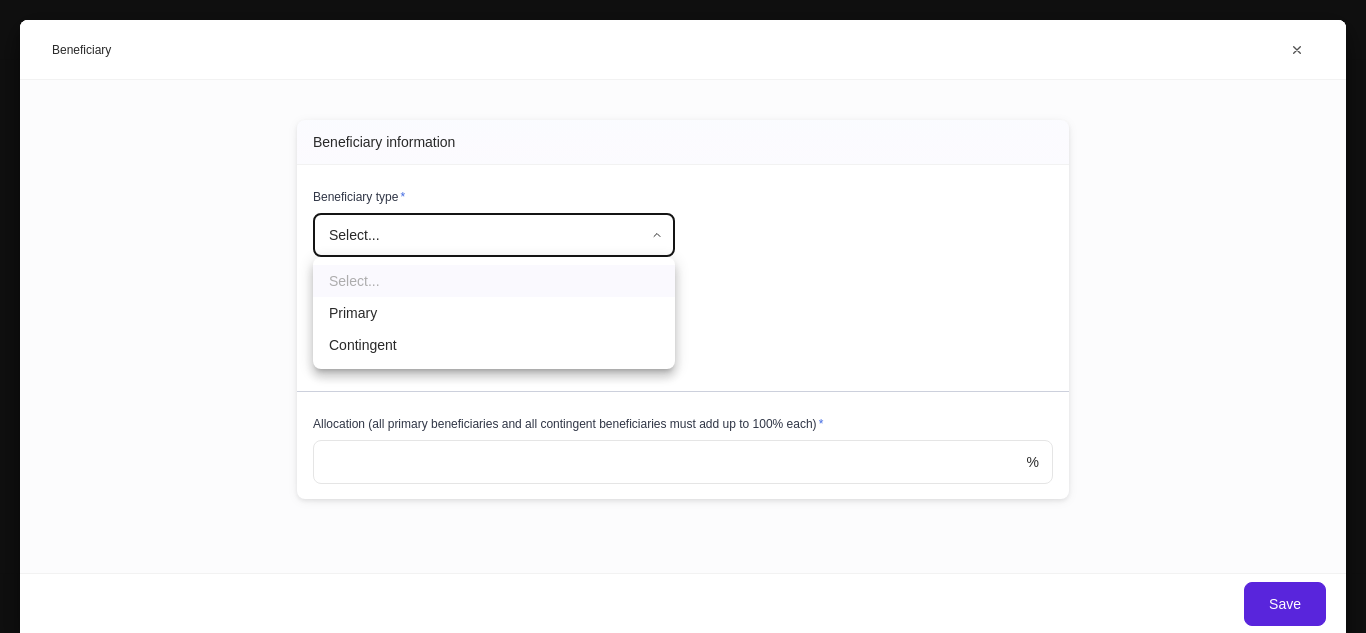 click on "Primary" at bounding box center [494, 313] 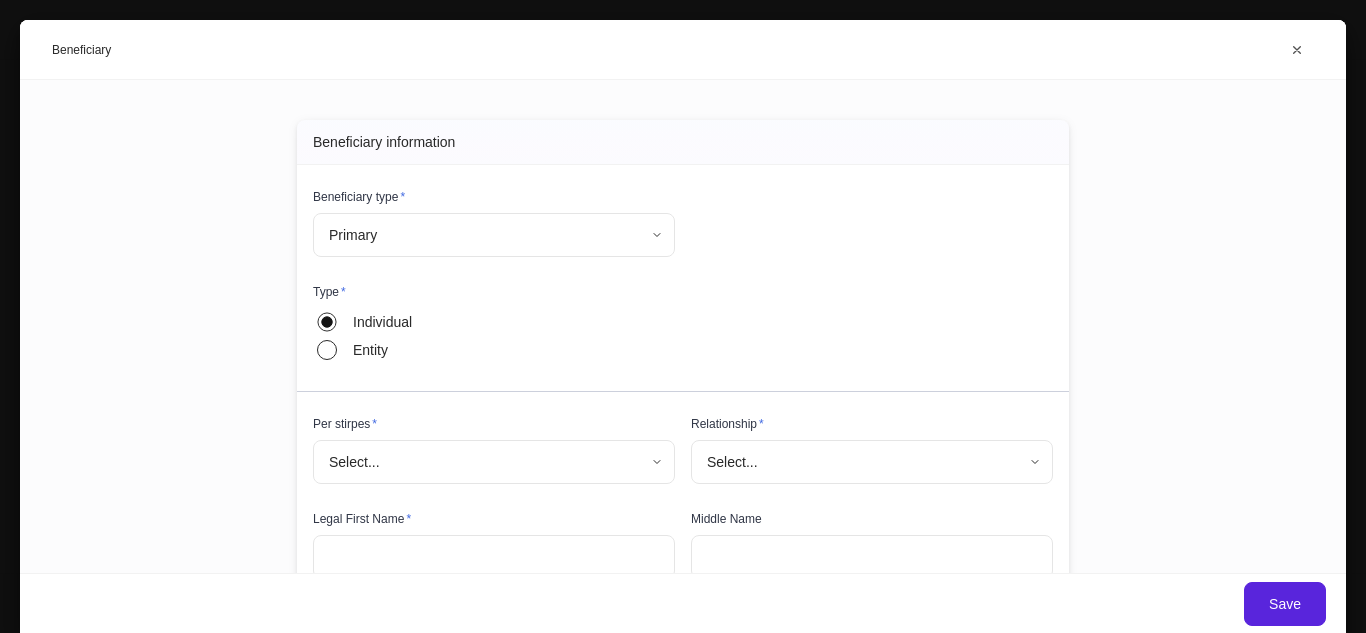 click on "Profile builder Get support Please complete each of the following sections to the best of your ability. 1 / 2 completed Required Client information Provide details about each household member. Complete Edit Required Account information Provide details needed to move or open accounts. Partially complete Continue Optional Upload documents Provide documents requested by your advisor. Not started Get started Your household [PERSON_NAME] [PERSON_NAME] Submit
Account Information [PERSON_NAME] DCSD IRA FBO [PERSON_NAME] Inherited IRA - Traditional, Individual [PERSON_NAME] [PERSON_NAME] via Sanctuary BD 1  additional   feature Decedent * Add decedent Name Complete Account details Is the account owner the original successor? * Yes **** ​ Beneficiary * Add beneficiary Name None added Spouse consent Are you married, residing in a community property or marital property state, including: [GEOGRAPHIC_DATA], [GEOGRAPHIC_DATA], [GEOGRAPHIC_DATA], ID, LA, [GEOGRAPHIC_DATA], [GEOGRAPHIC_DATA], [GEOGRAPHIC_DATA], [GEOGRAPHIC_DATA], [GEOGRAPHIC_DATA], and you have designated someone other than your spouse as your sole Beneficiary? * No" at bounding box center [683, 316] 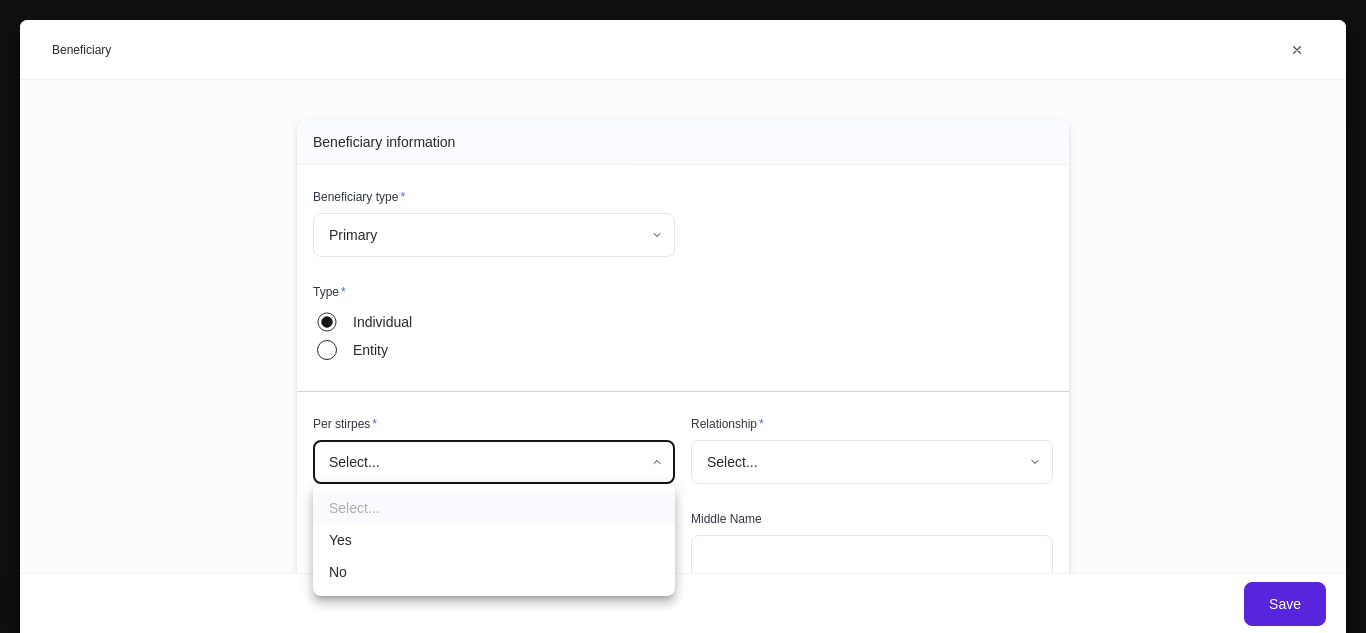 click on "Yes" at bounding box center (494, 540) 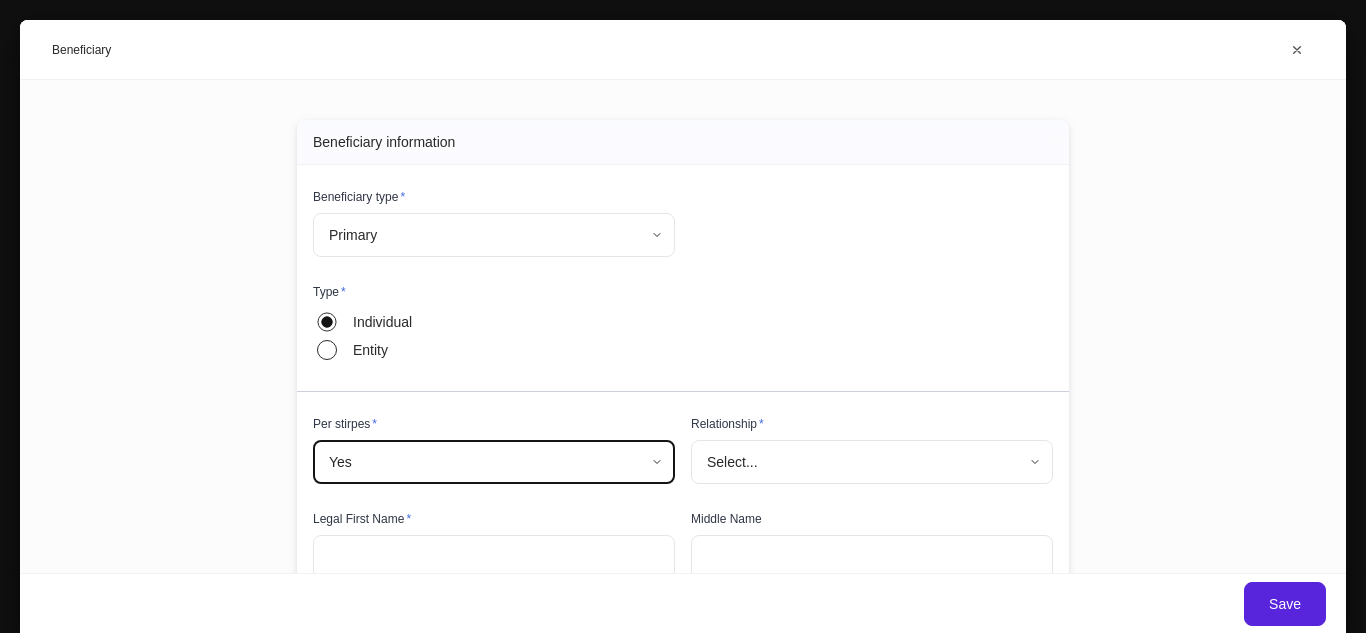 click on "Profile builder Get support Please complete each of the following sections to the best of your ability. 1 / 2 completed Required Client information Provide details about each household member. Complete Edit Required Account information Provide details needed to move or open accounts. Partially complete Continue Optional Upload documents Provide documents requested by your advisor. Not started Get started Your household [PERSON_NAME] [PERSON_NAME] Submit
Account Information [PERSON_NAME] DCSD IRA FBO [PERSON_NAME] Inherited IRA - Traditional, Individual [PERSON_NAME] [PERSON_NAME] via Sanctuary BD 1  additional   feature Decedent * Add decedent Name Complete Account details Is the account owner the original successor? * Yes **** ​ Beneficiary * Add beneficiary Name None added Spouse consent Are you married, residing in a community property or marital property state, including: [GEOGRAPHIC_DATA], [GEOGRAPHIC_DATA], [GEOGRAPHIC_DATA], ID, LA, [GEOGRAPHIC_DATA], [GEOGRAPHIC_DATA], [GEOGRAPHIC_DATA], [GEOGRAPHIC_DATA], [GEOGRAPHIC_DATA], and you have designated someone other than your spouse as your sole Beneficiary? * No" at bounding box center [683, 316] 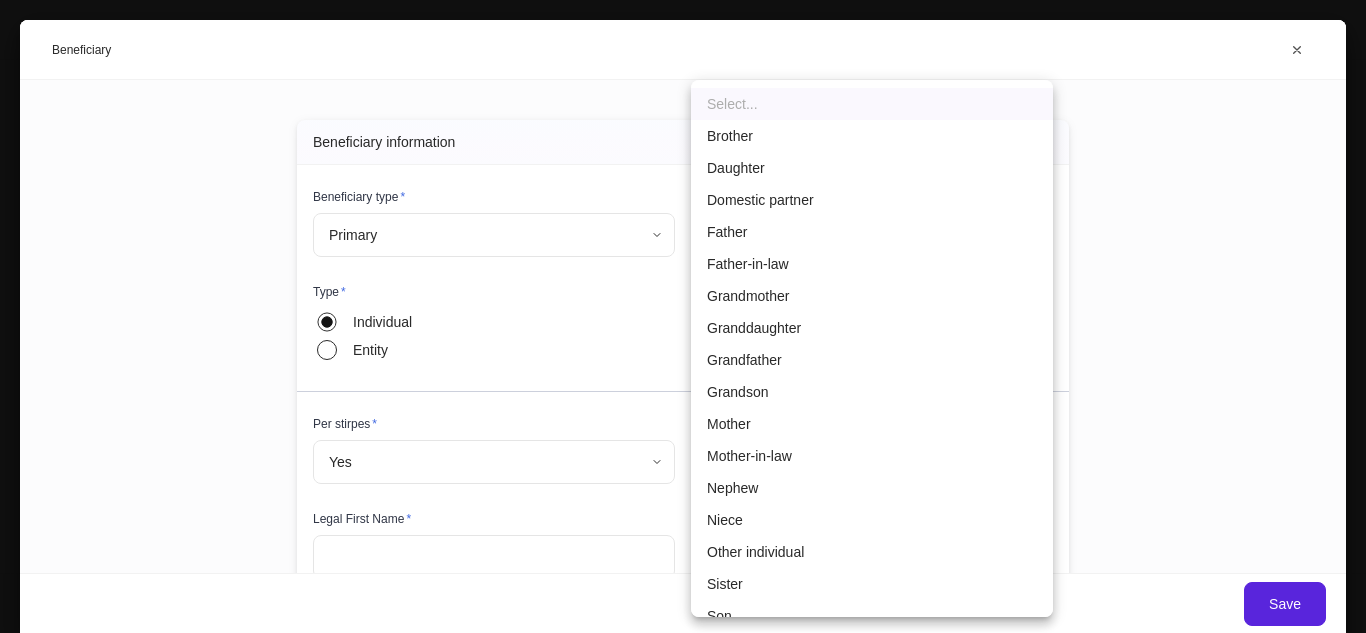 click on "Nephew" at bounding box center (872, 488) 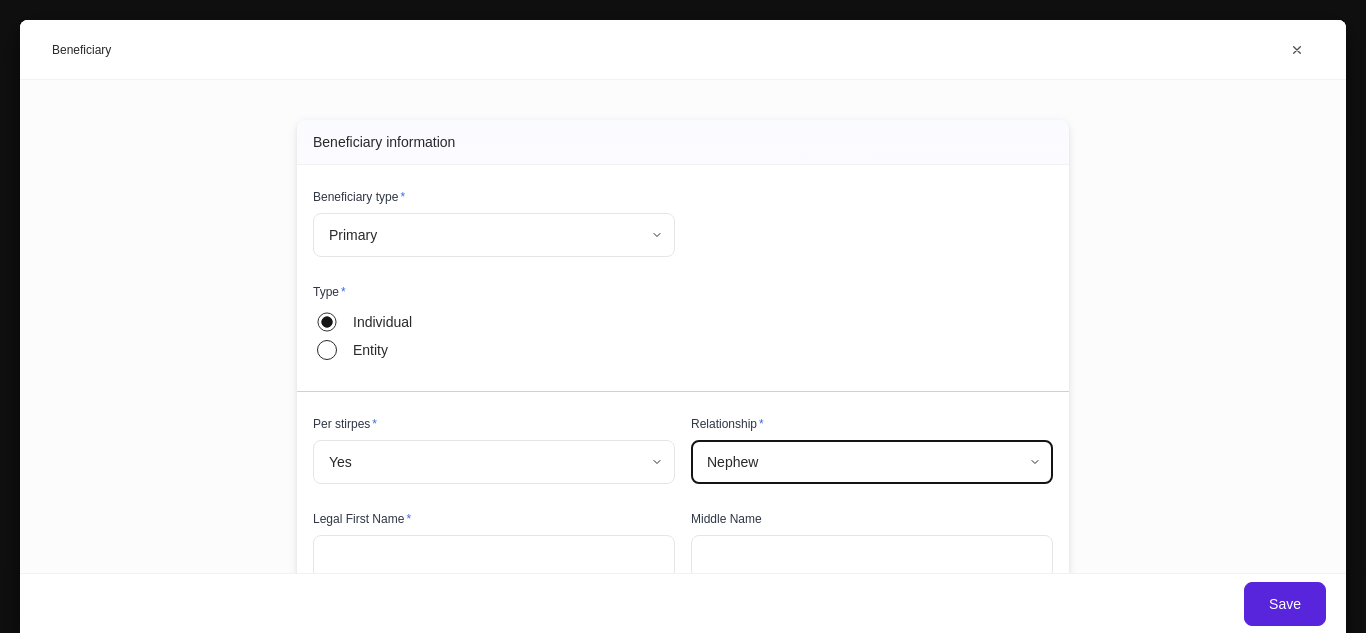 click at bounding box center [494, 557] 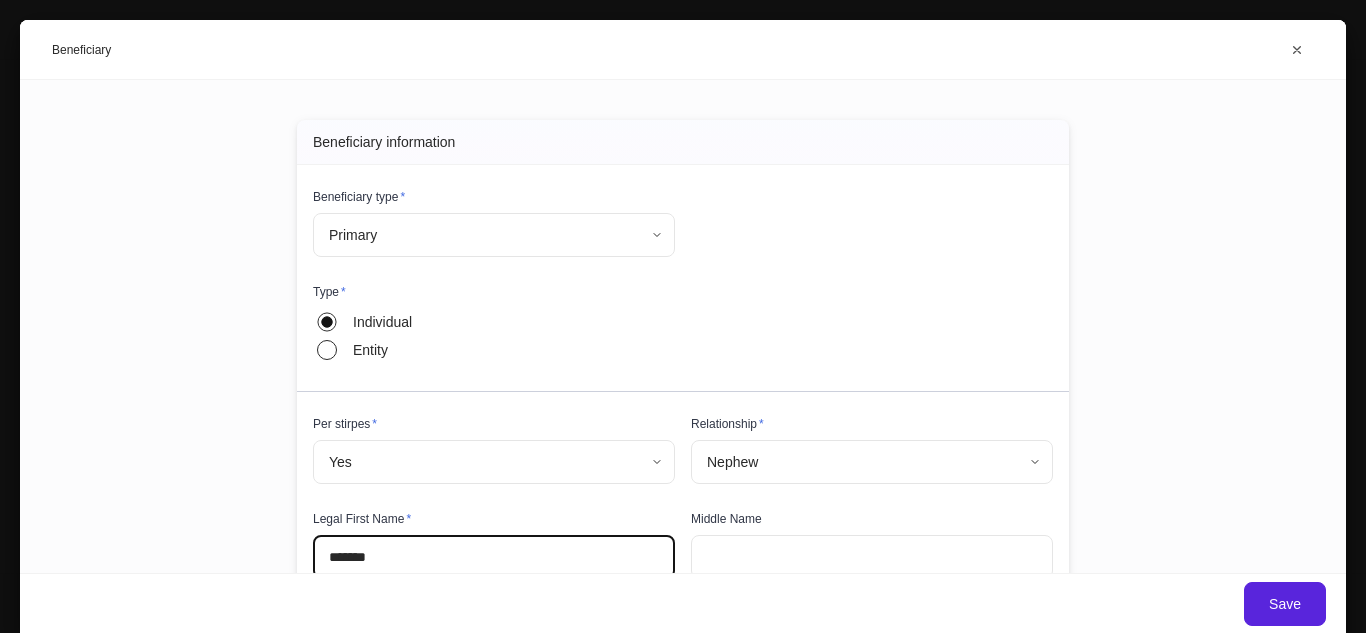 type on "*******" 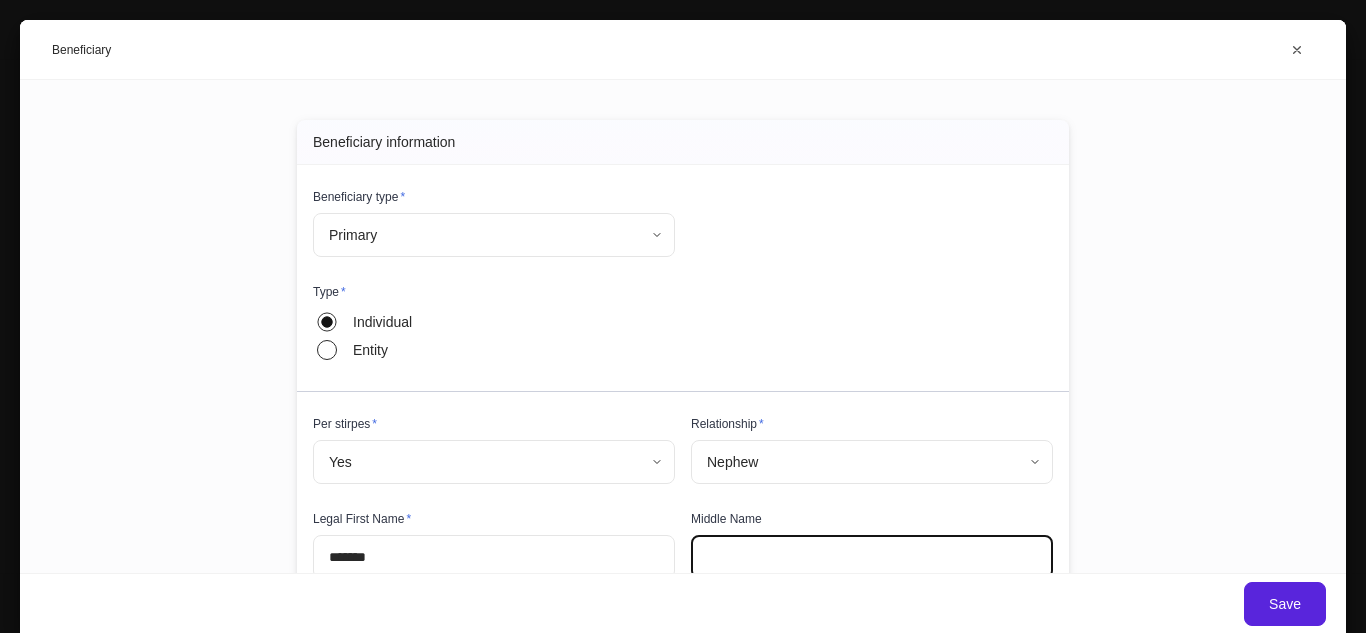 scroll, scrollTop: 6, scrollLeft: 0, axis: vertical 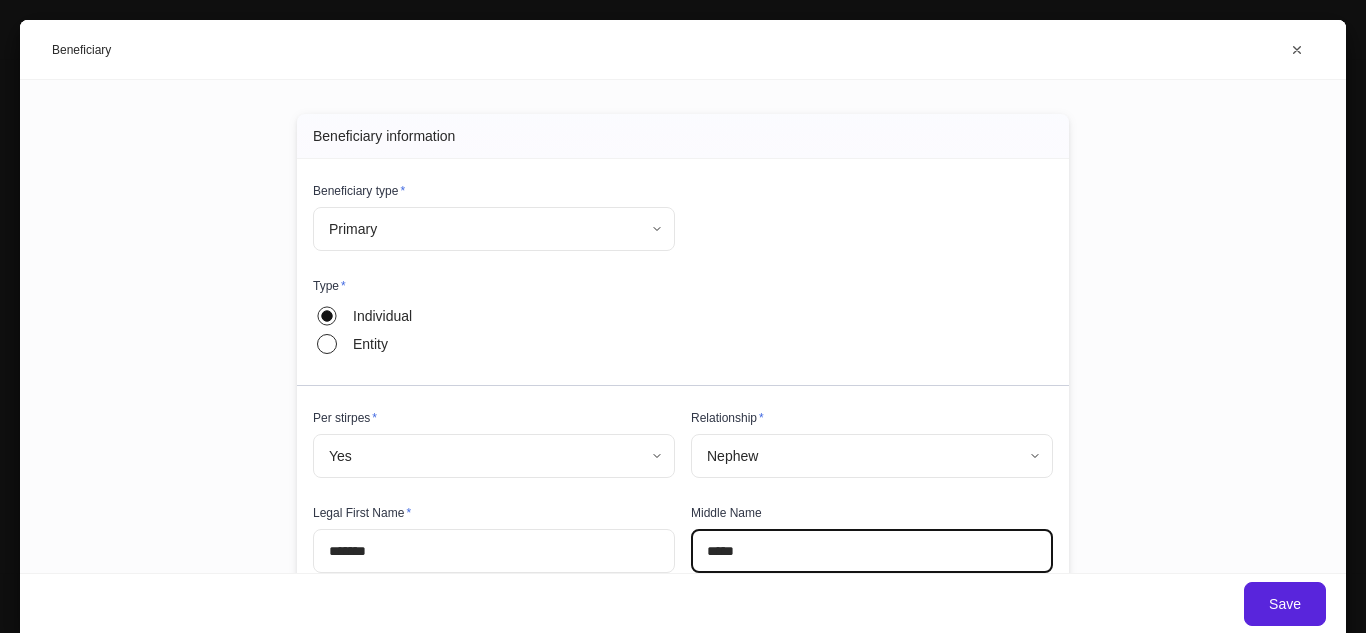 type on "*****" 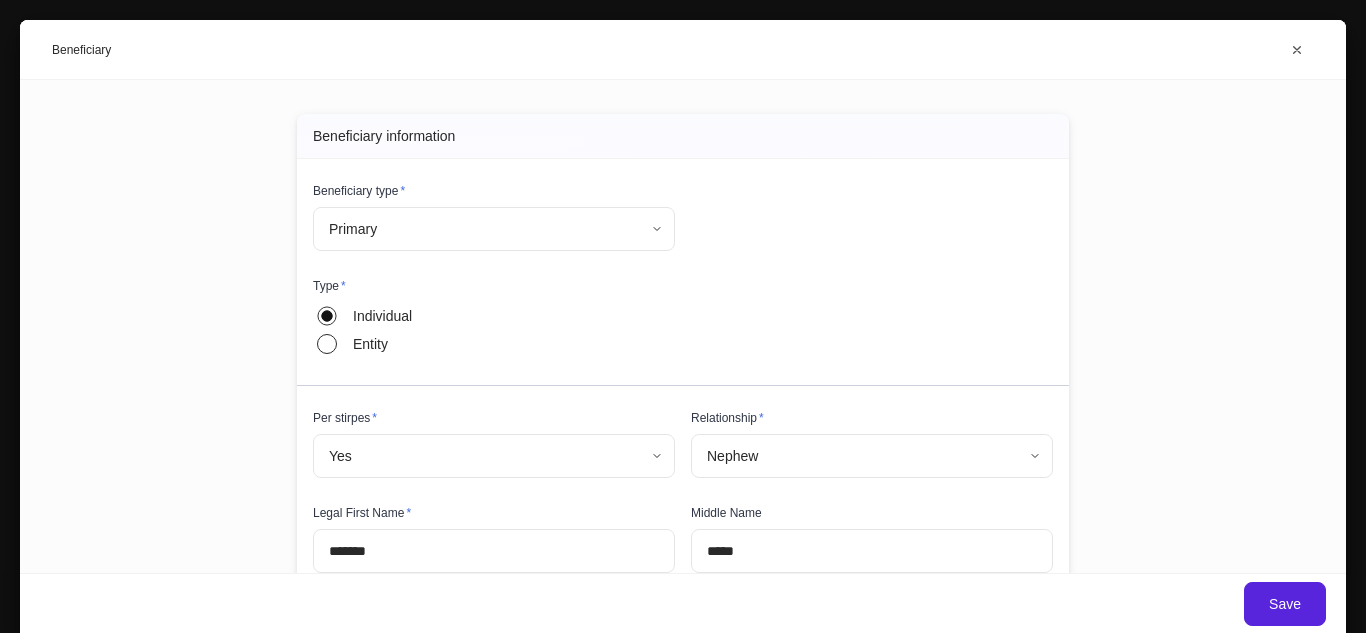 click on "*****" at bounding box center (872, 551) 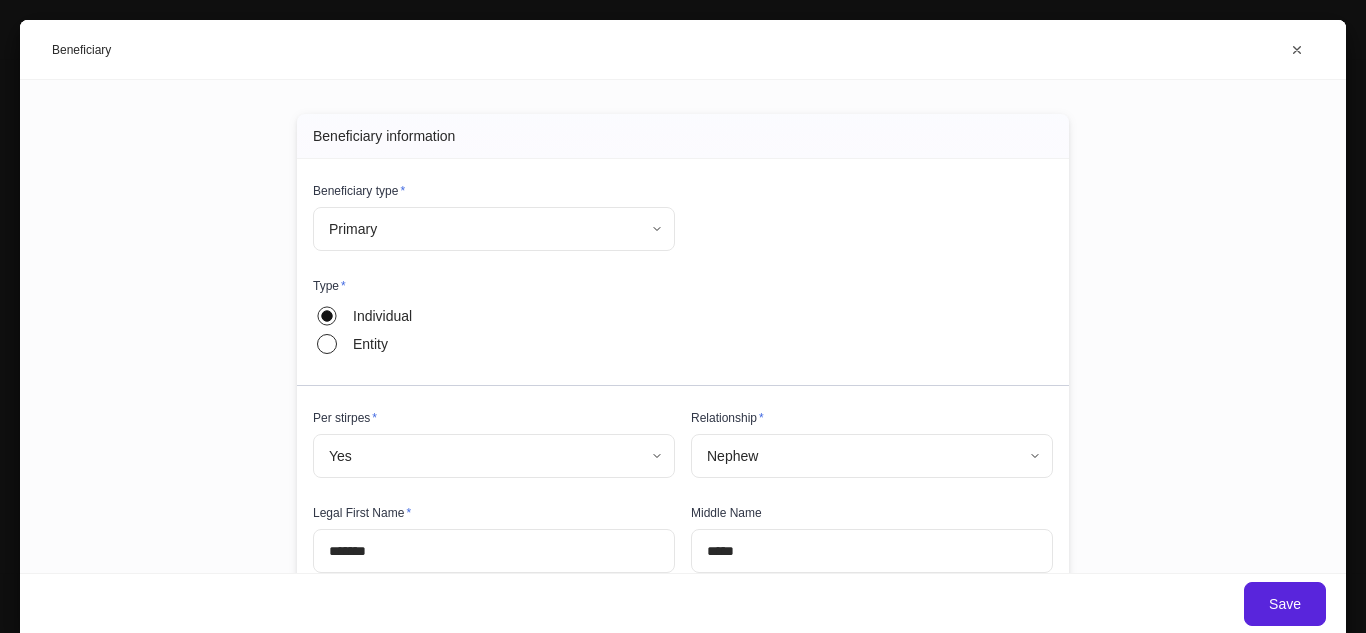 scroll, scrollTop: 318, scrollLeft: 0, axis: vertical 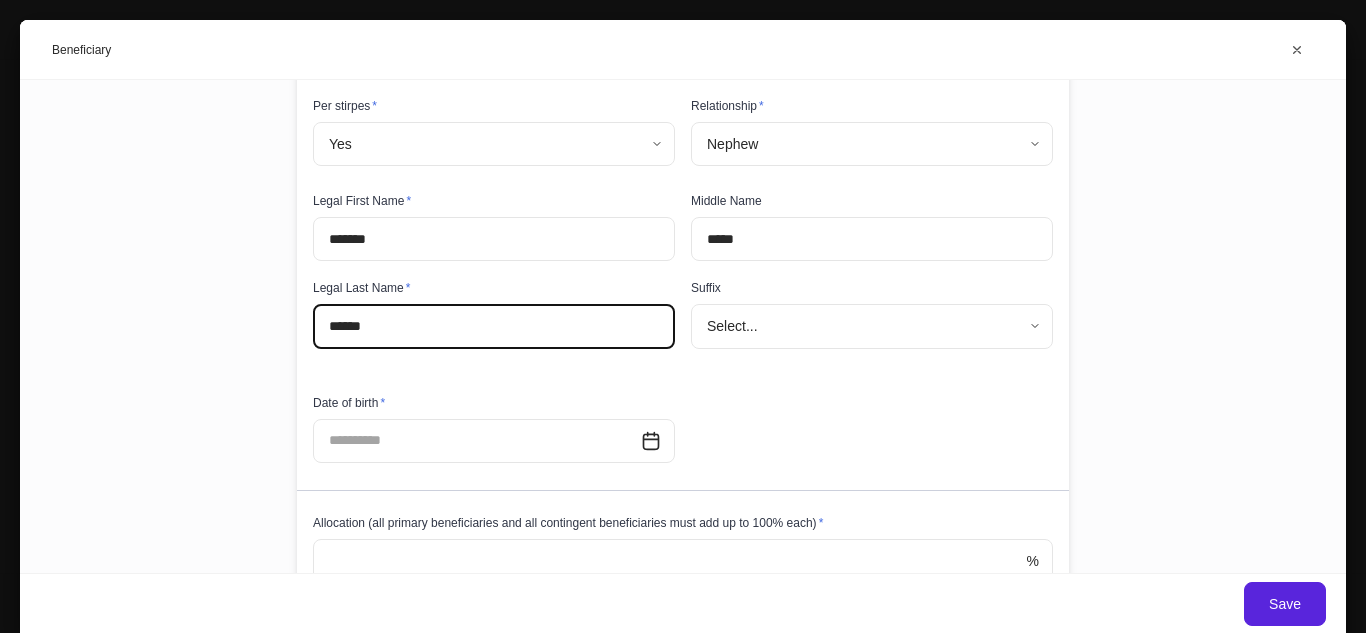 type on "******" 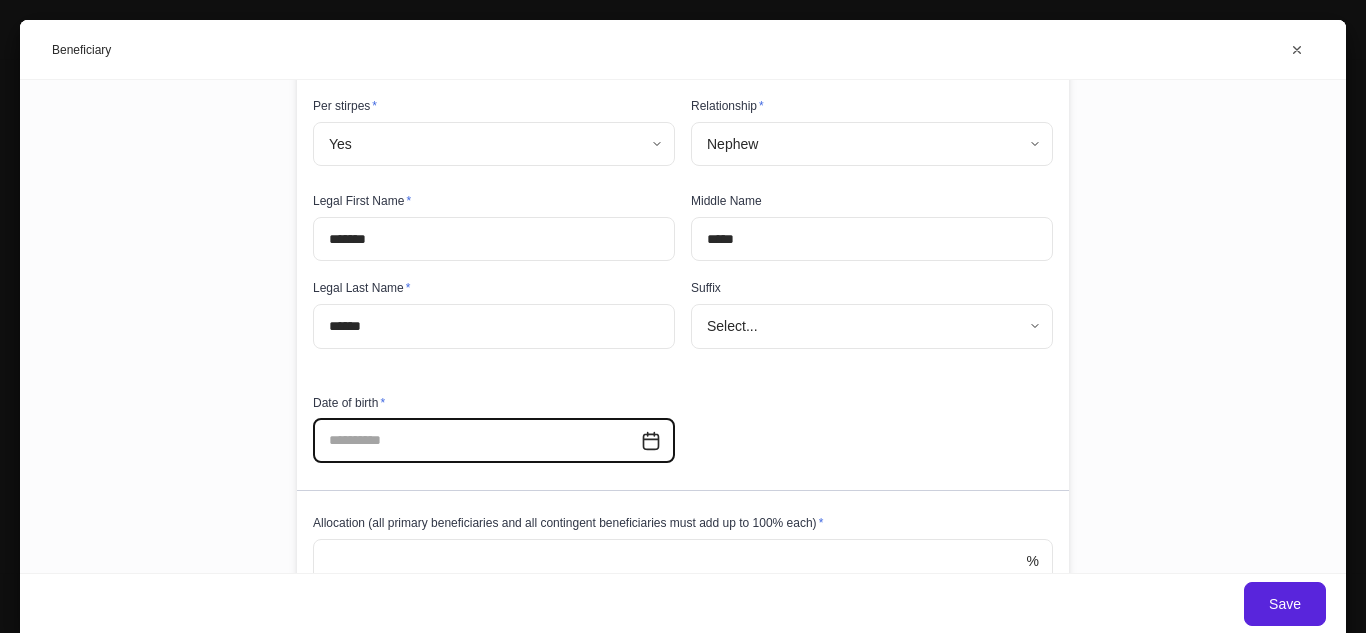 click on "*******" at bounding box center (494, 239) 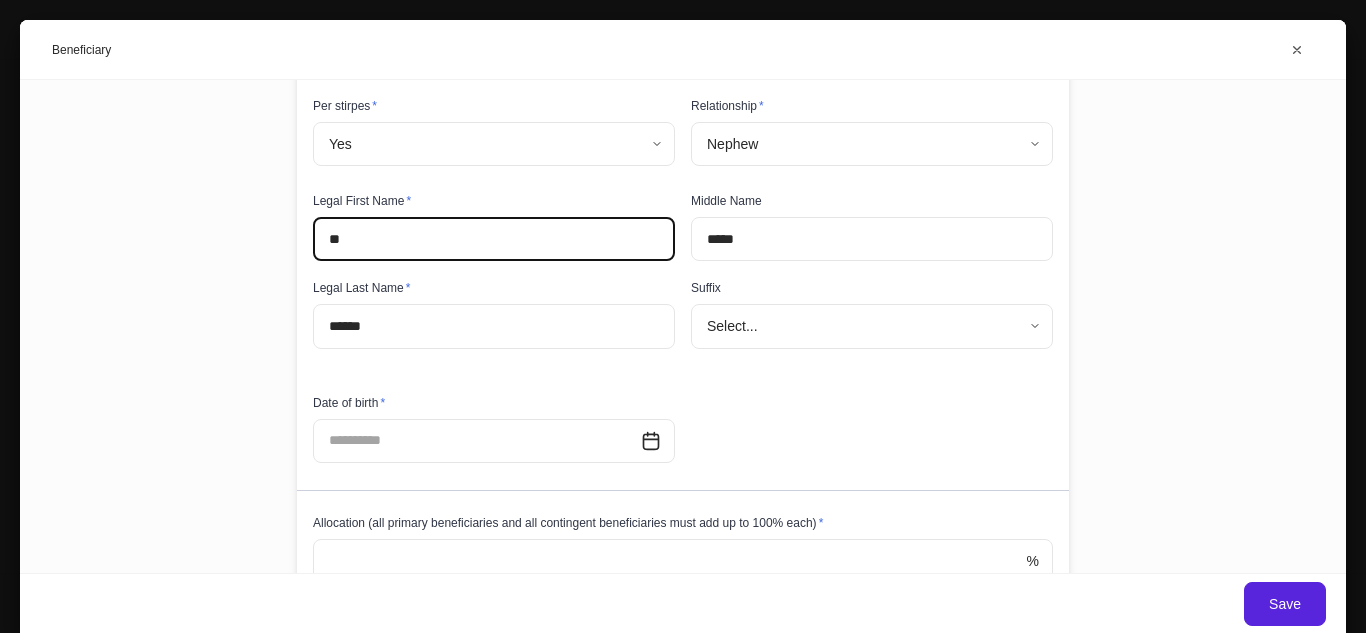 type on "*" 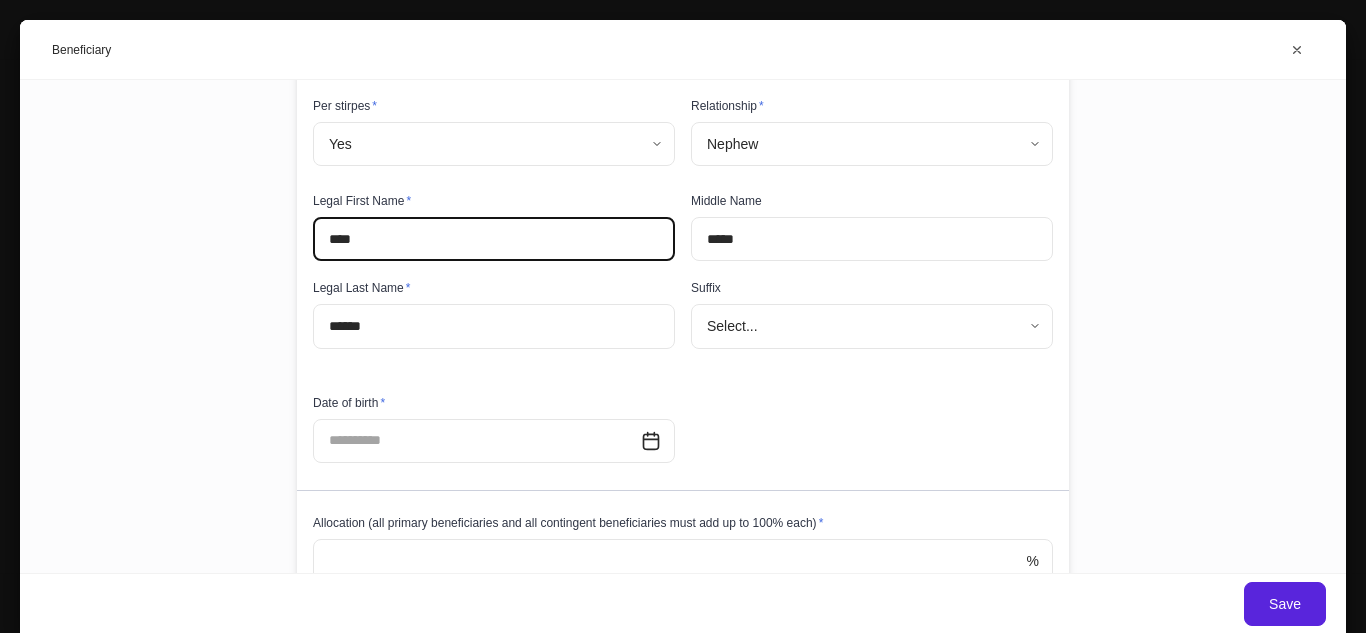 type on "****" 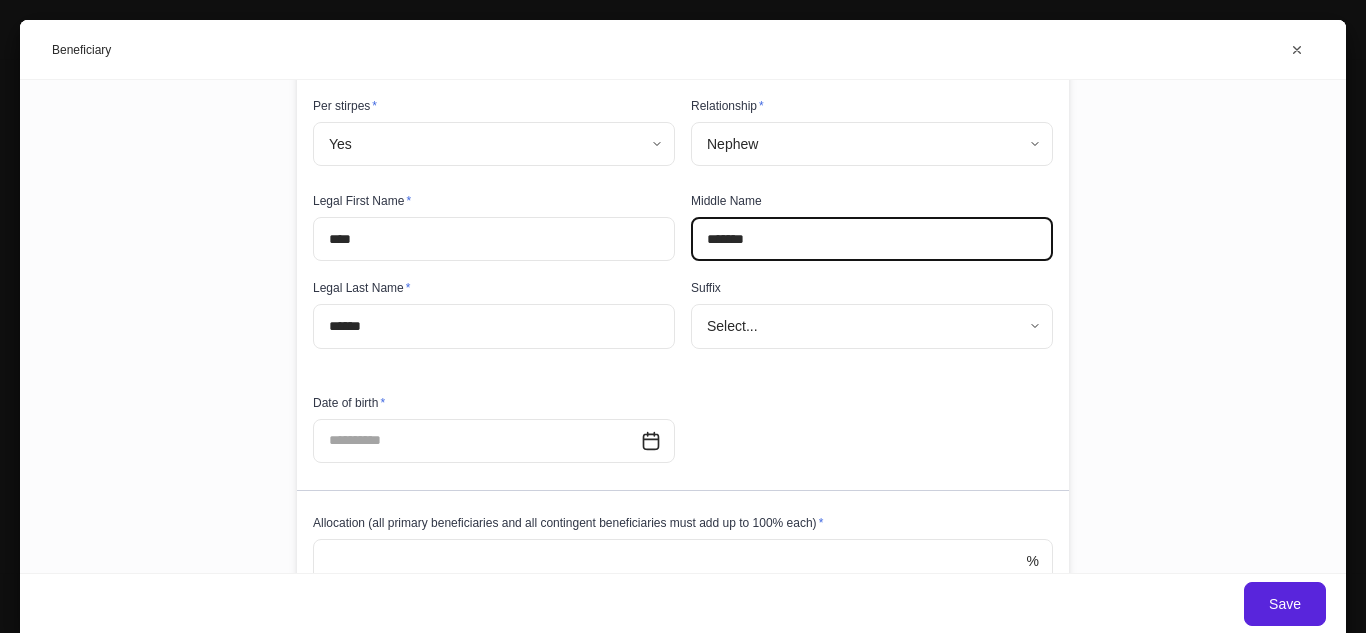 type on "*******" 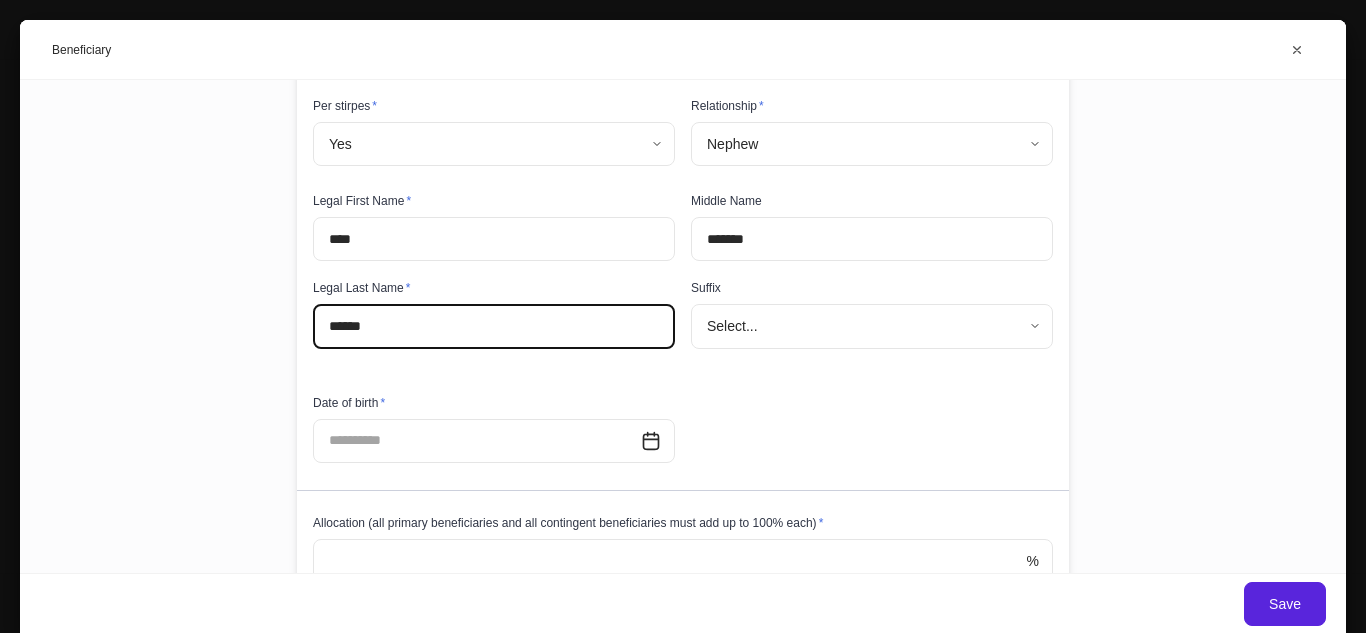 type on "******" 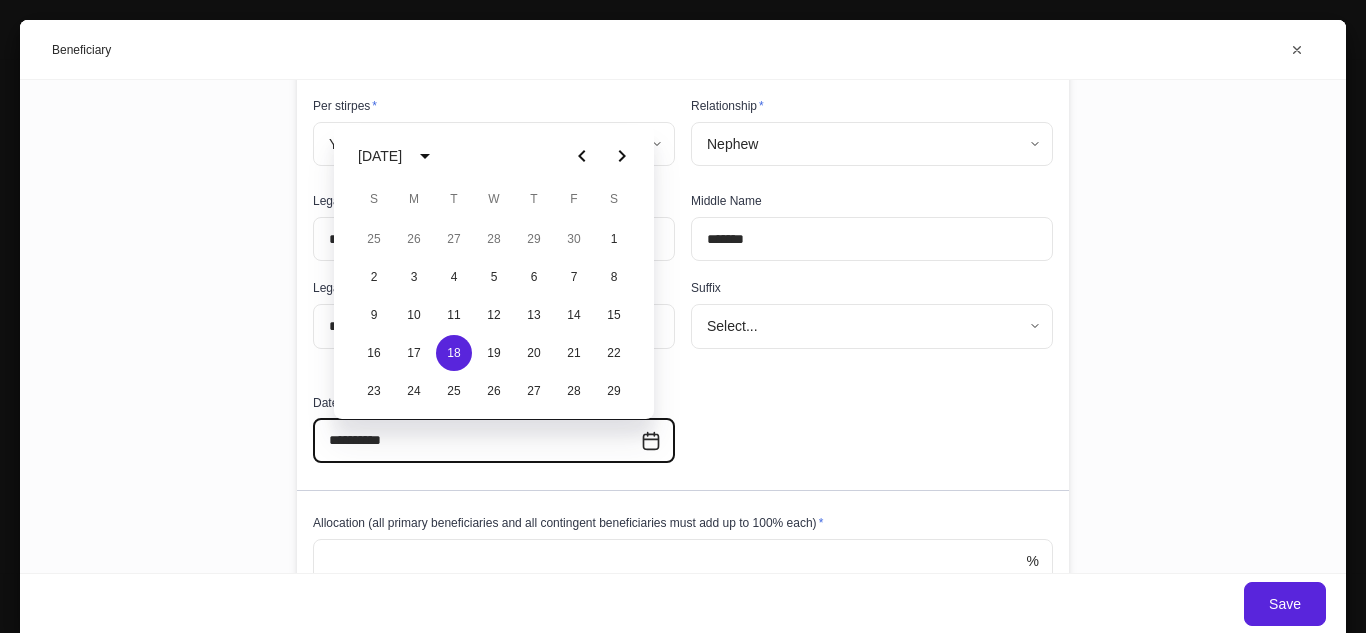 type on "**********" 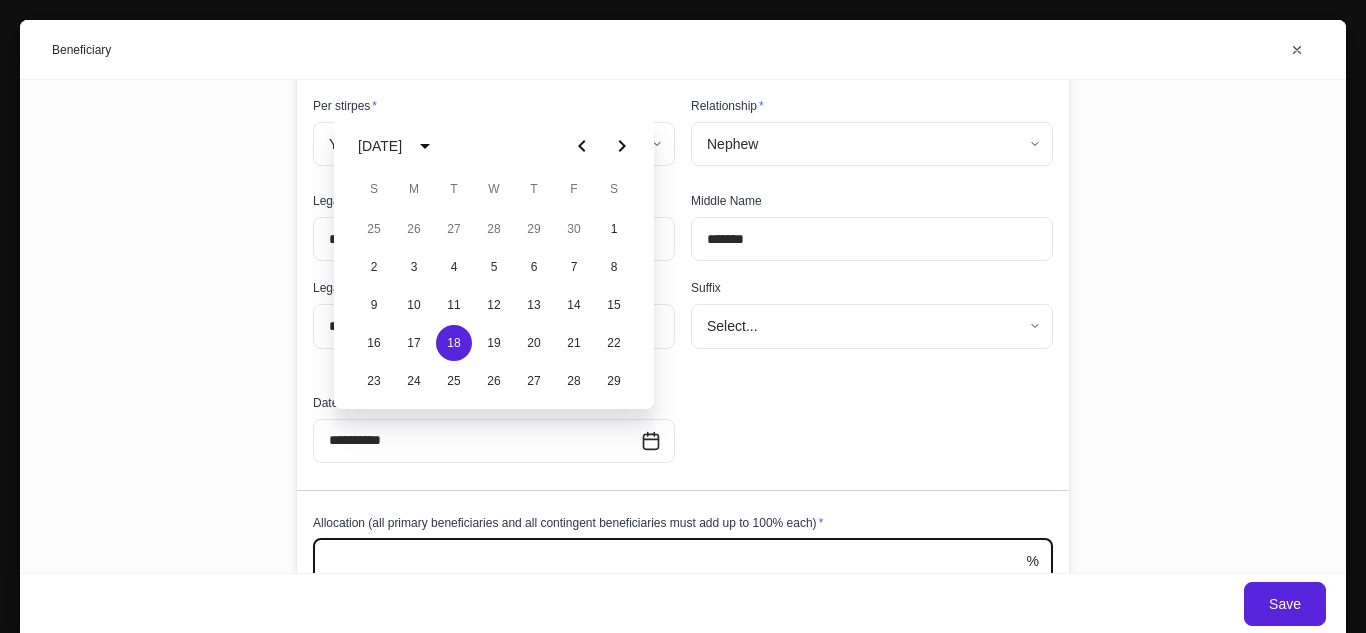 scroll, scrollTop: 328, scrollLeft: 0, axis: vertical 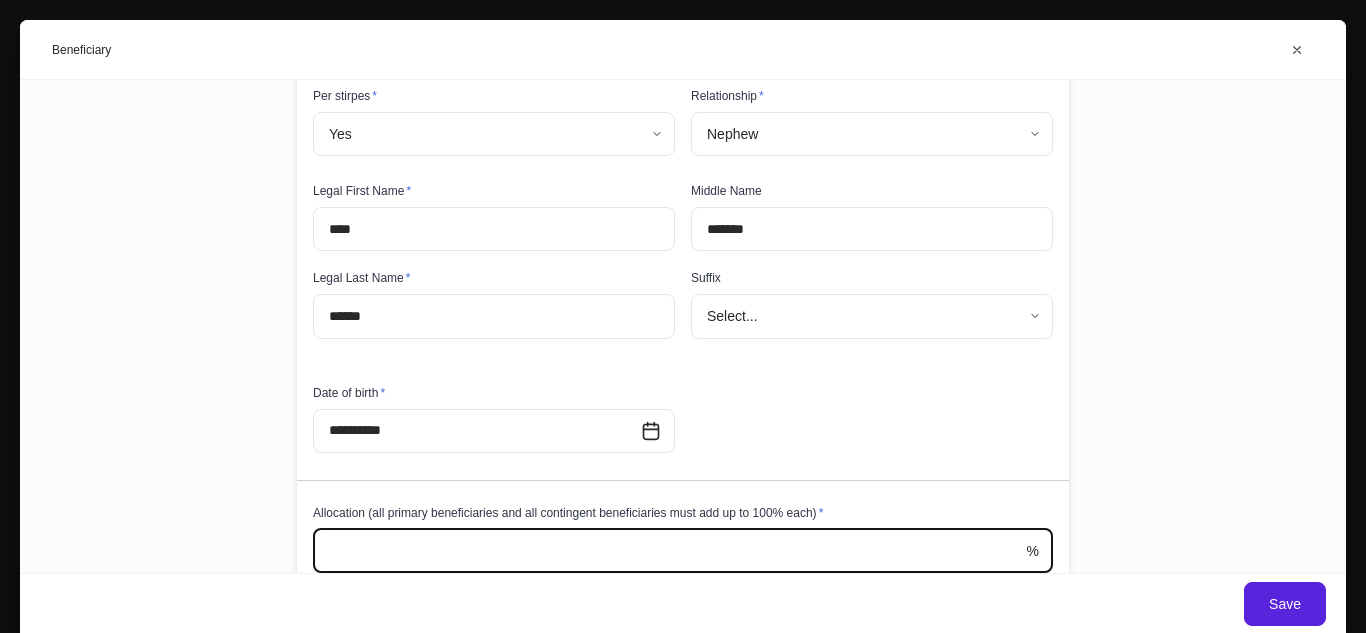 type on "**" 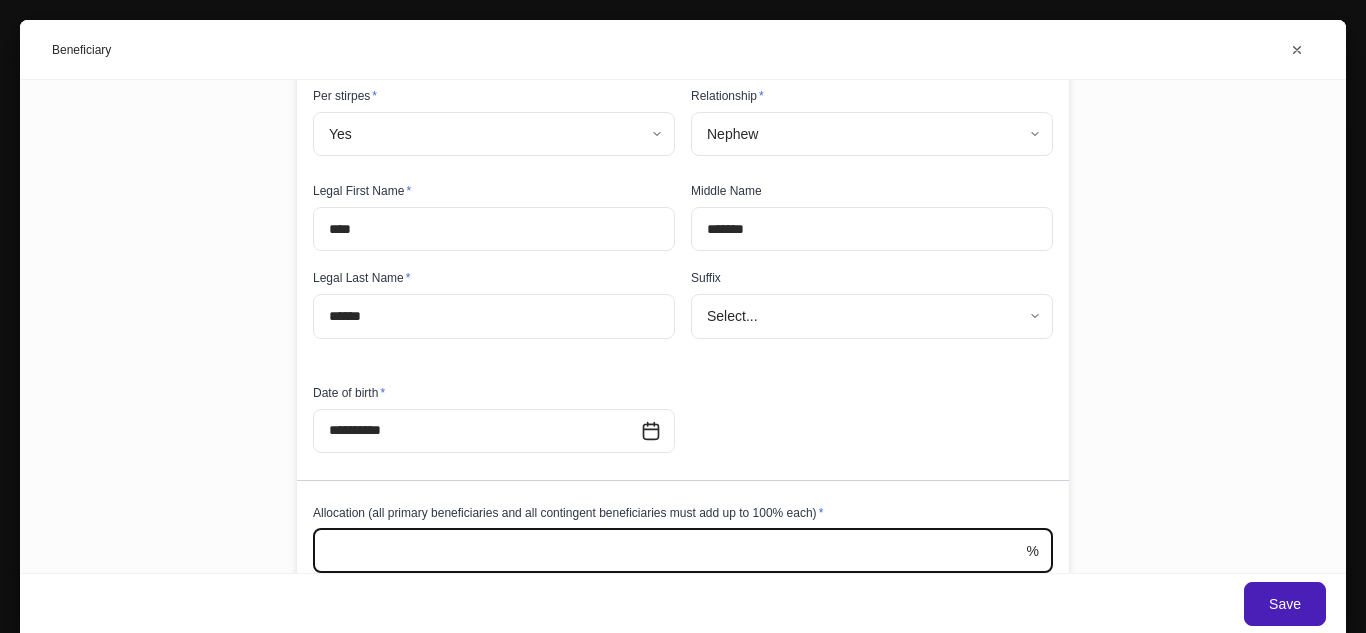 click on "Save" at bounding box center (1285, 604) 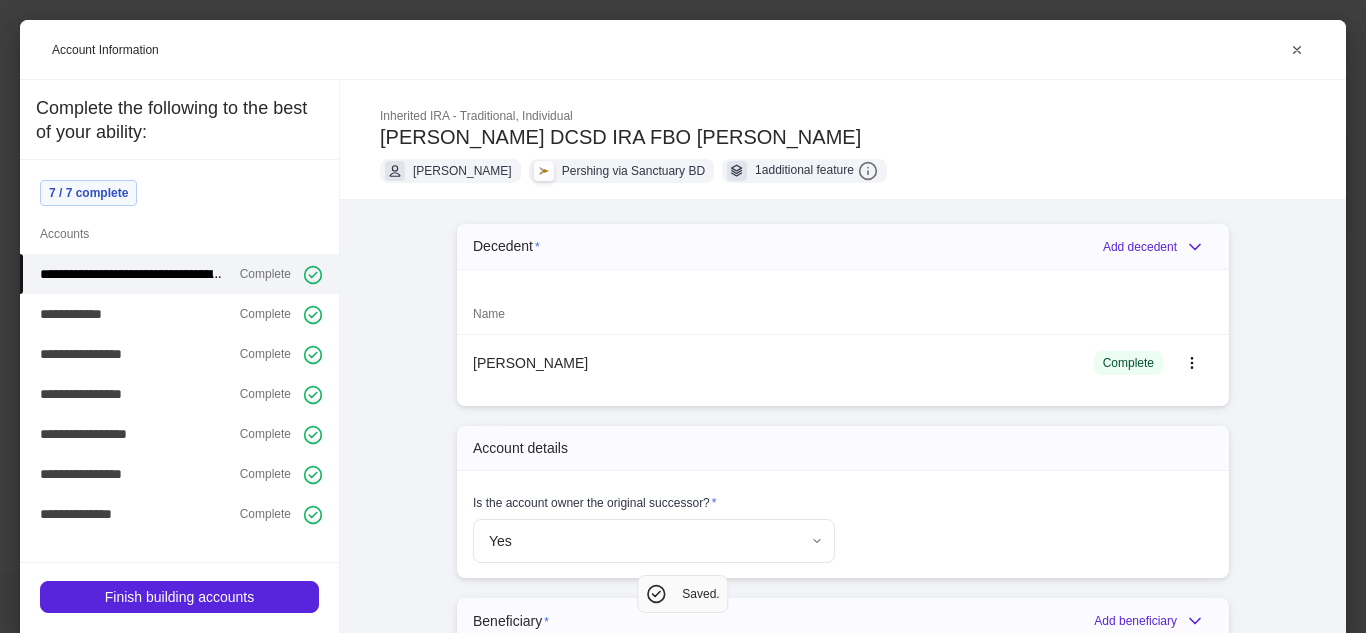type 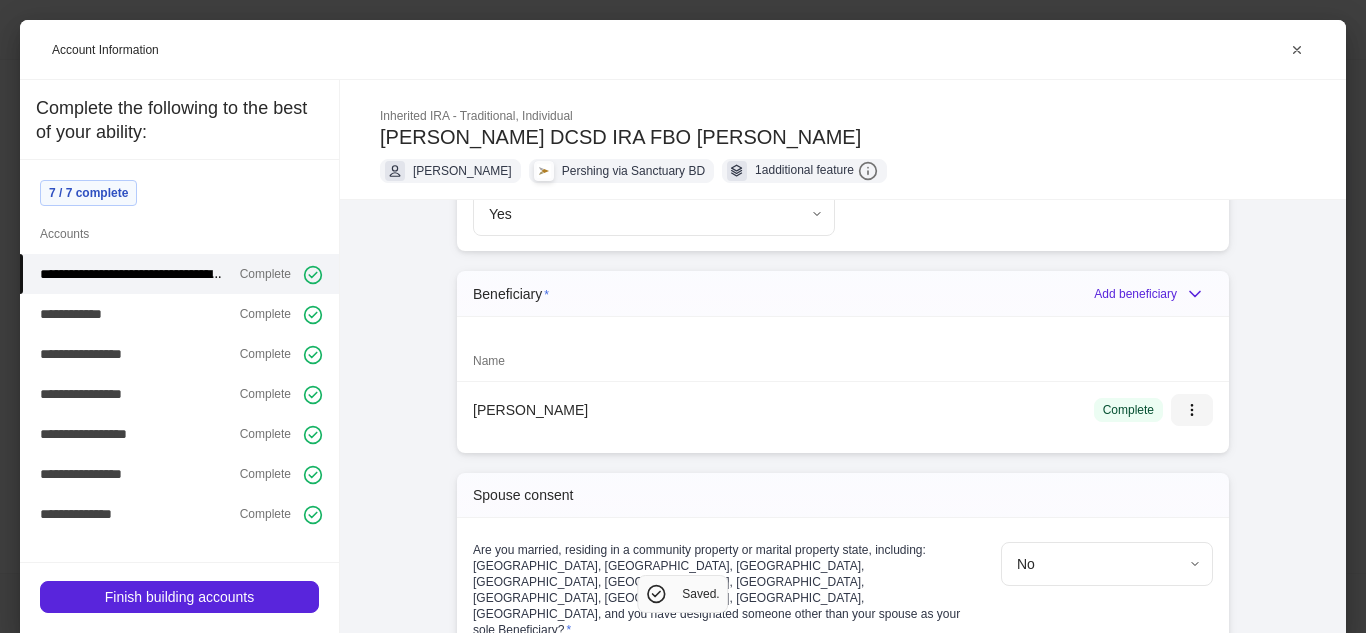 type 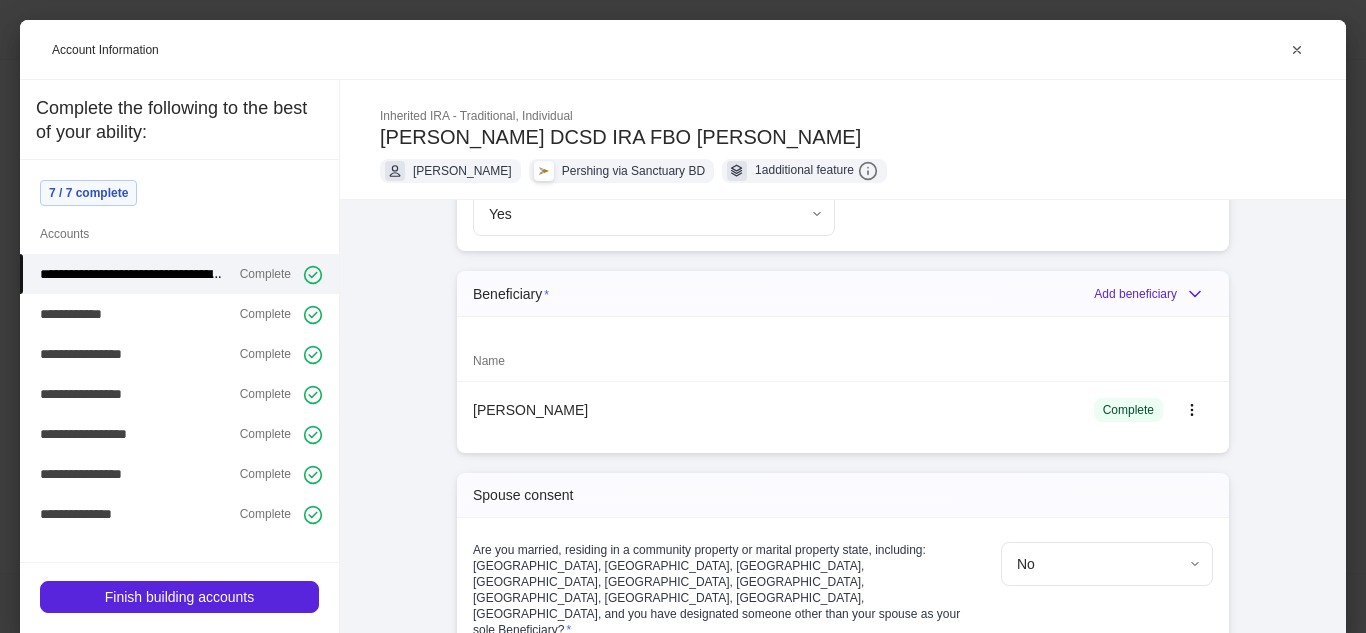 scroll, scrollTop: 662, scrollLeft: 0, axis: vertical 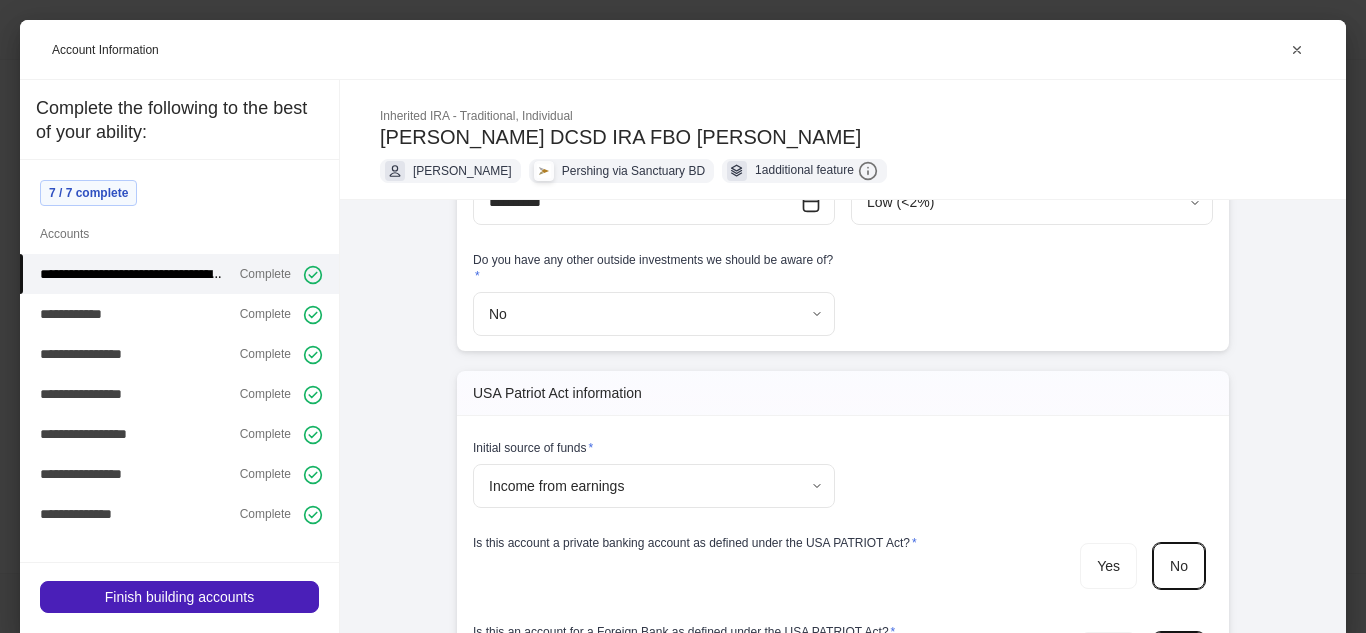 type 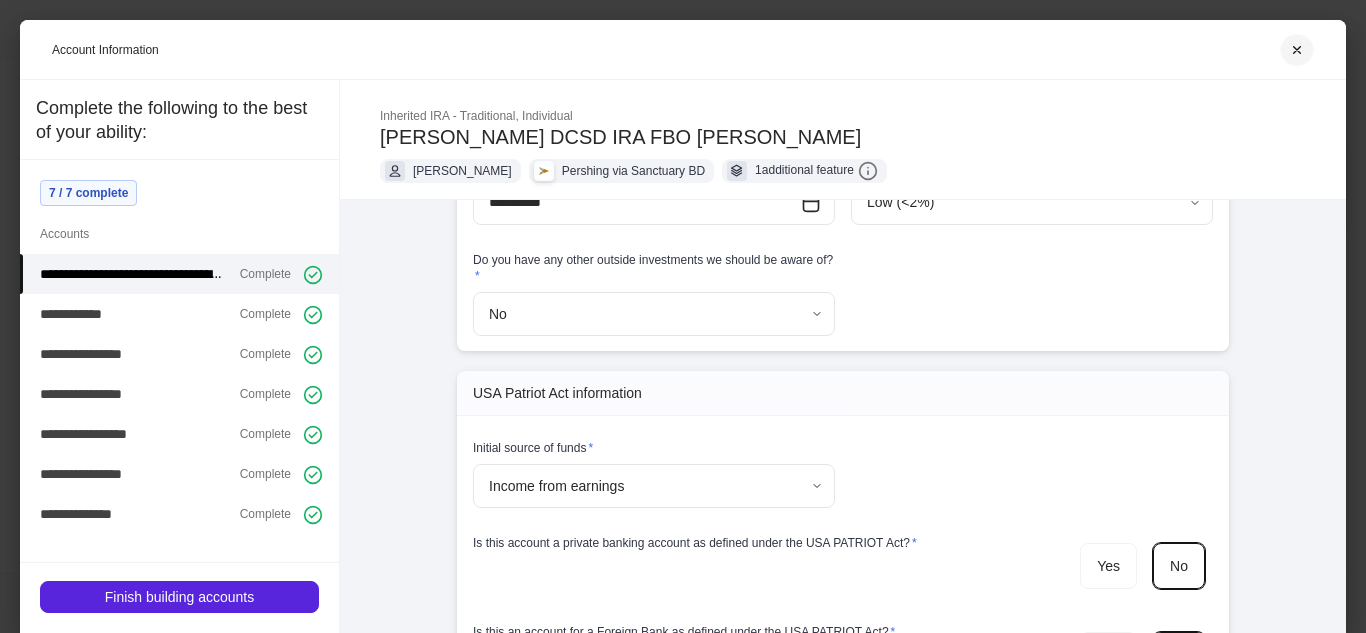 type 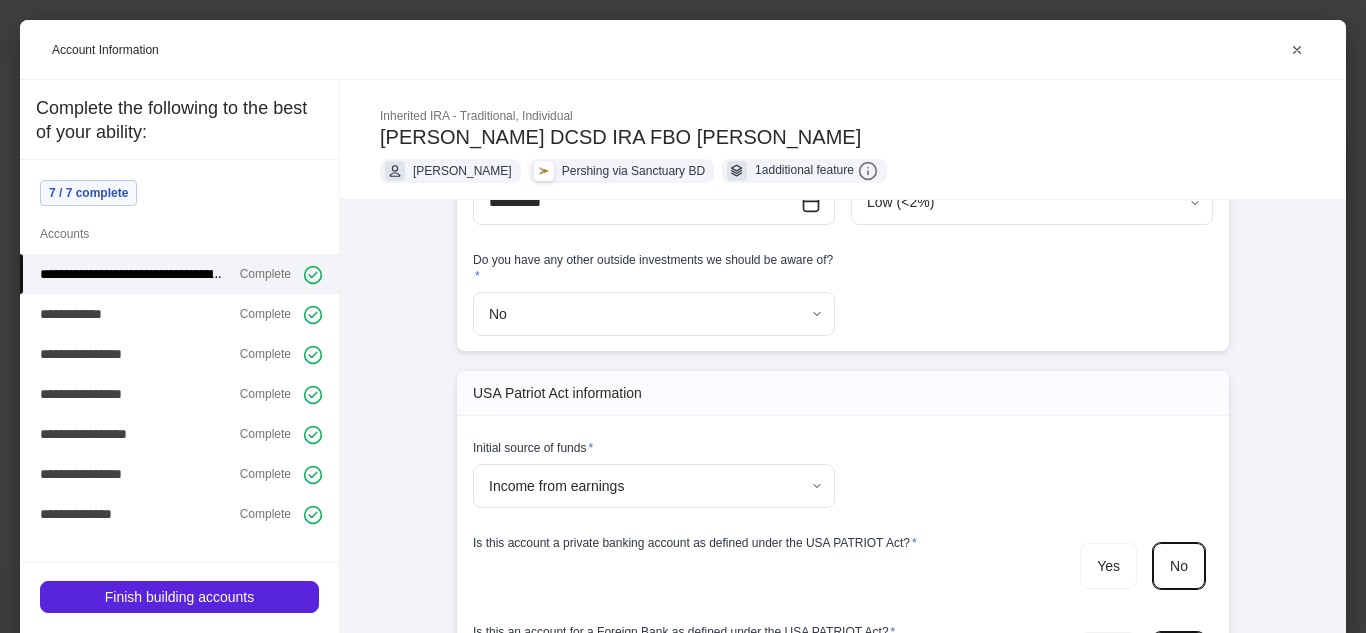 click on "**********" at bounding box center [843, 386] 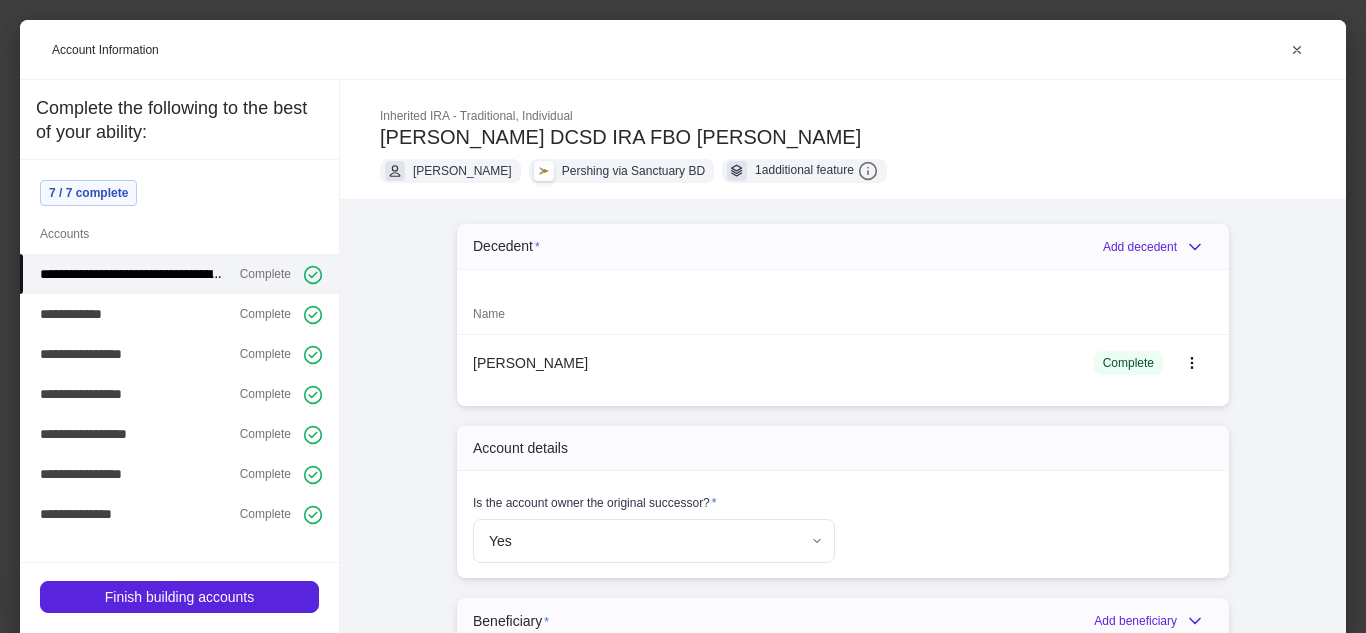 type 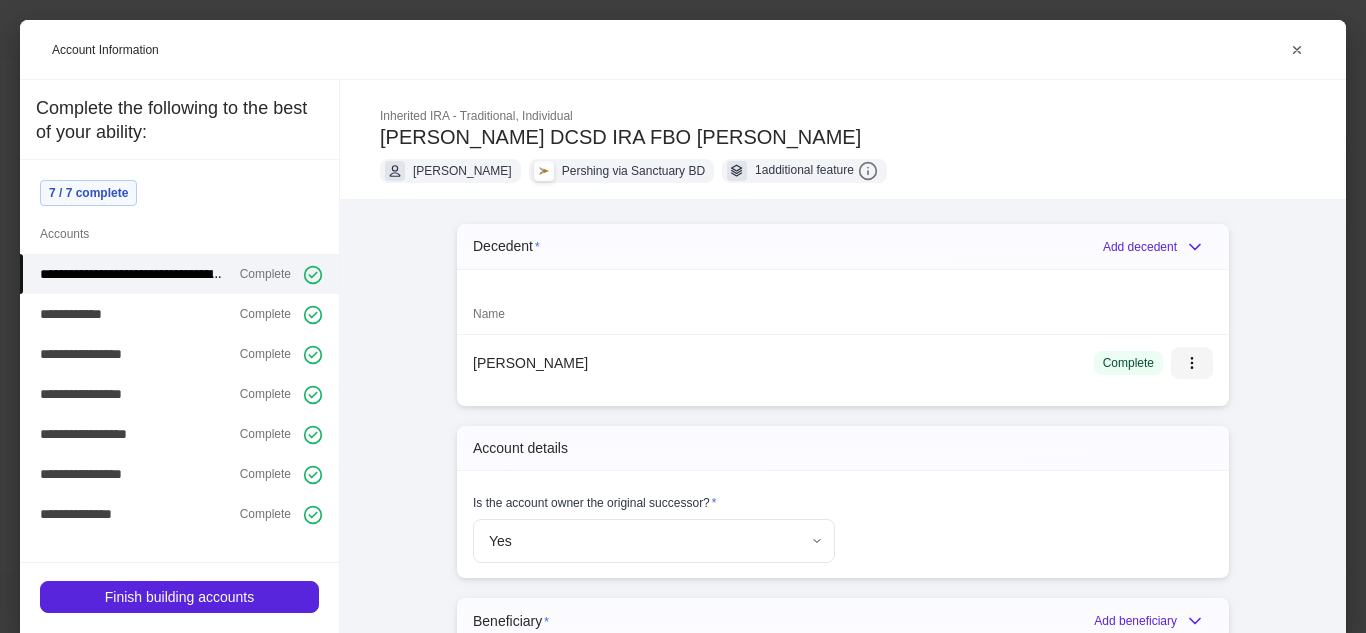 type 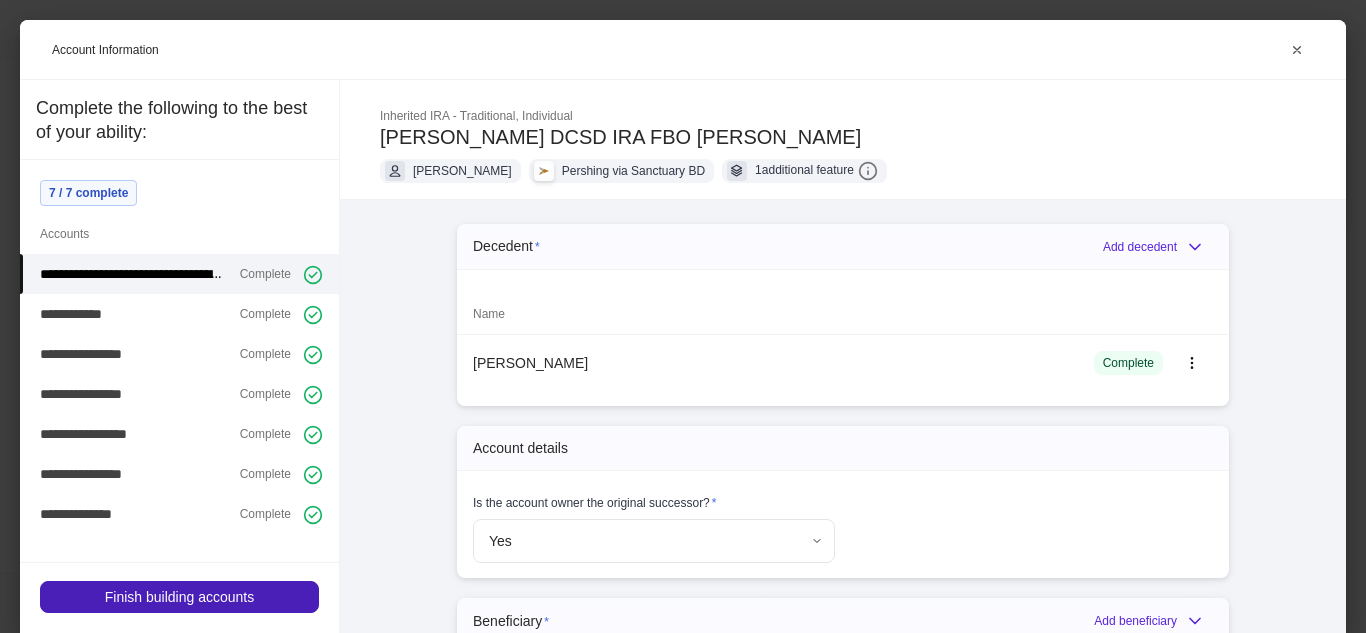 click on "Finish building accounts" at bounding box center (179, 597) 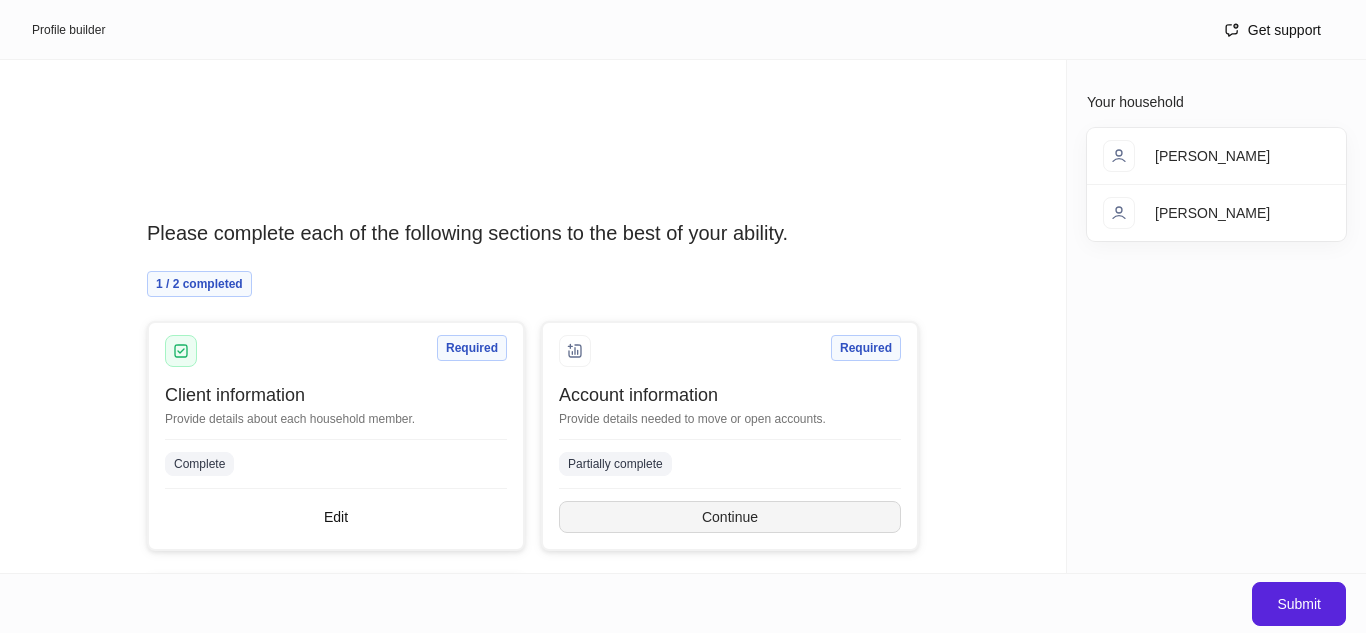 click on "Continue" at bounding box center [730, 517] 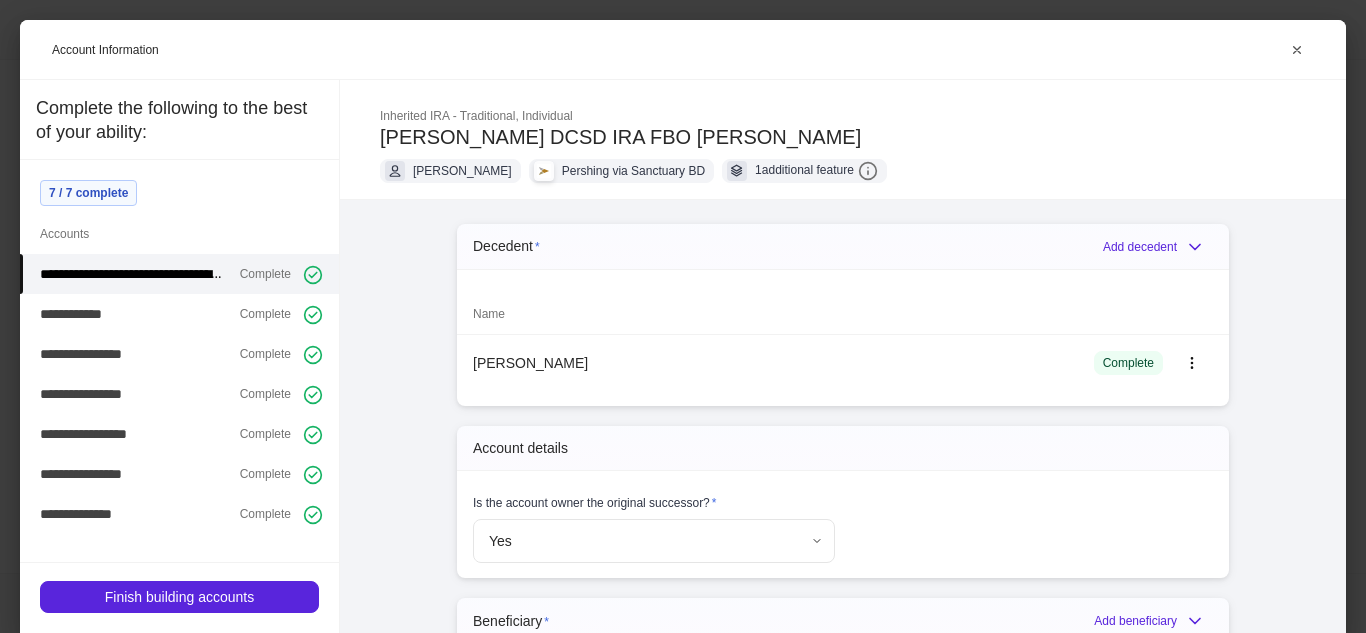 type on "**********" 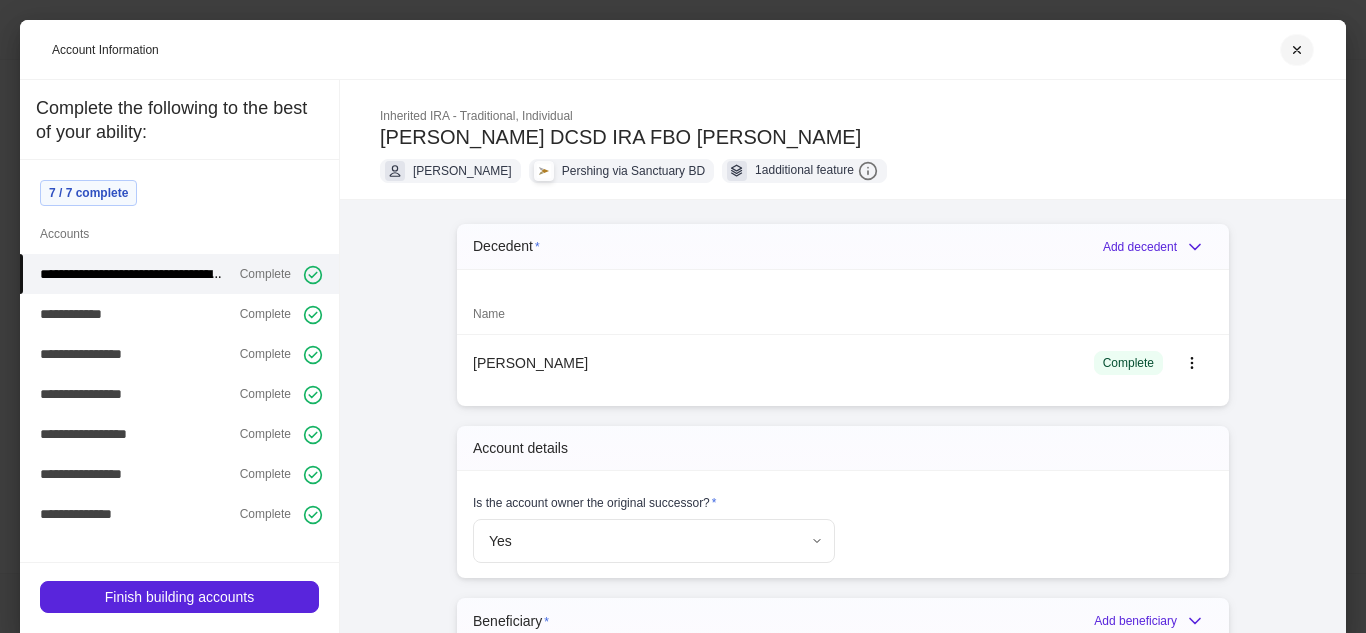 type 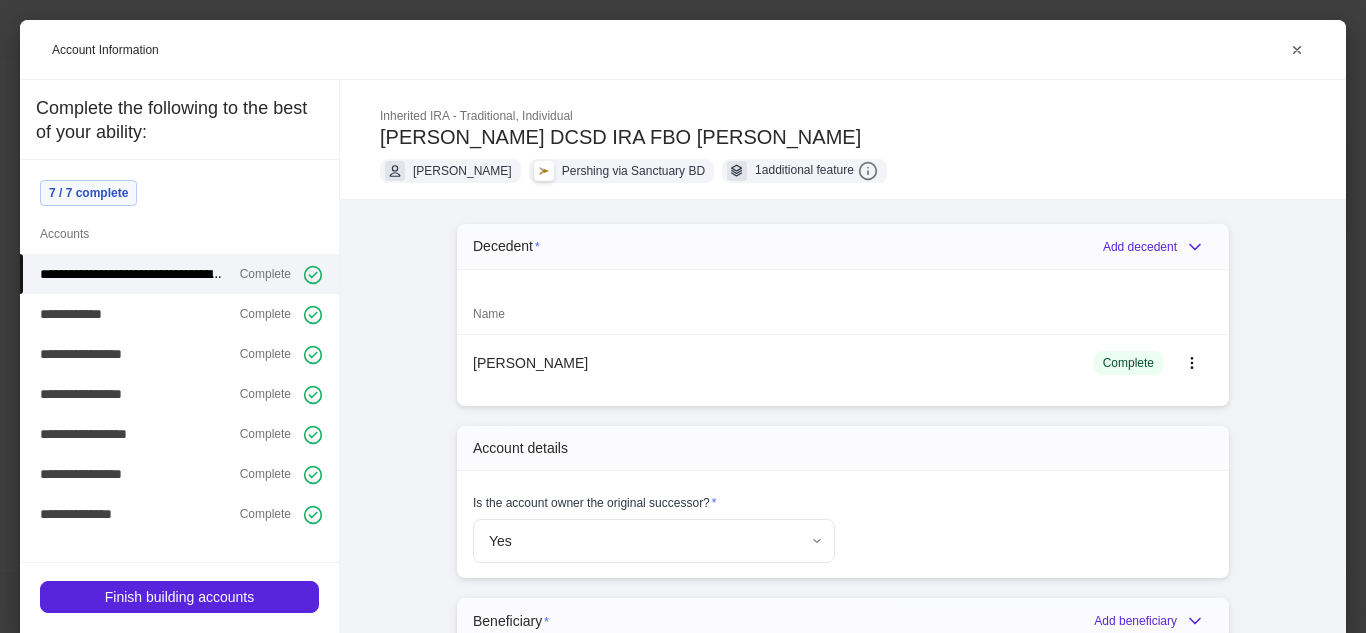 type 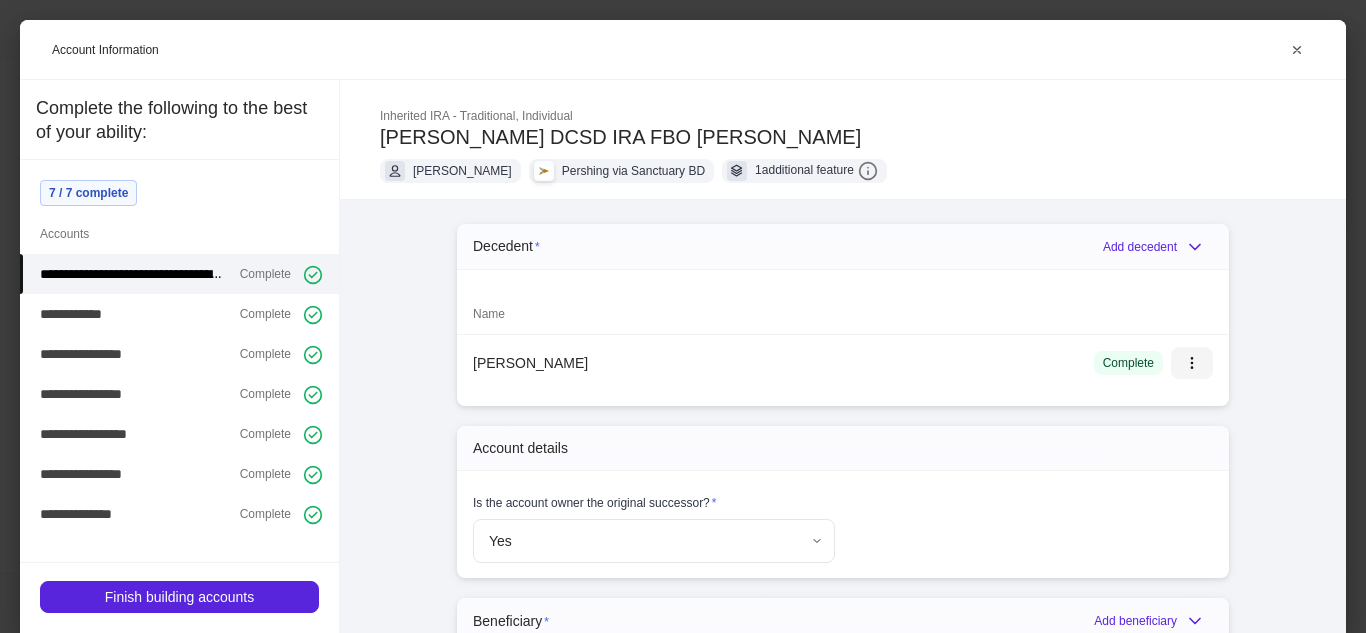 type 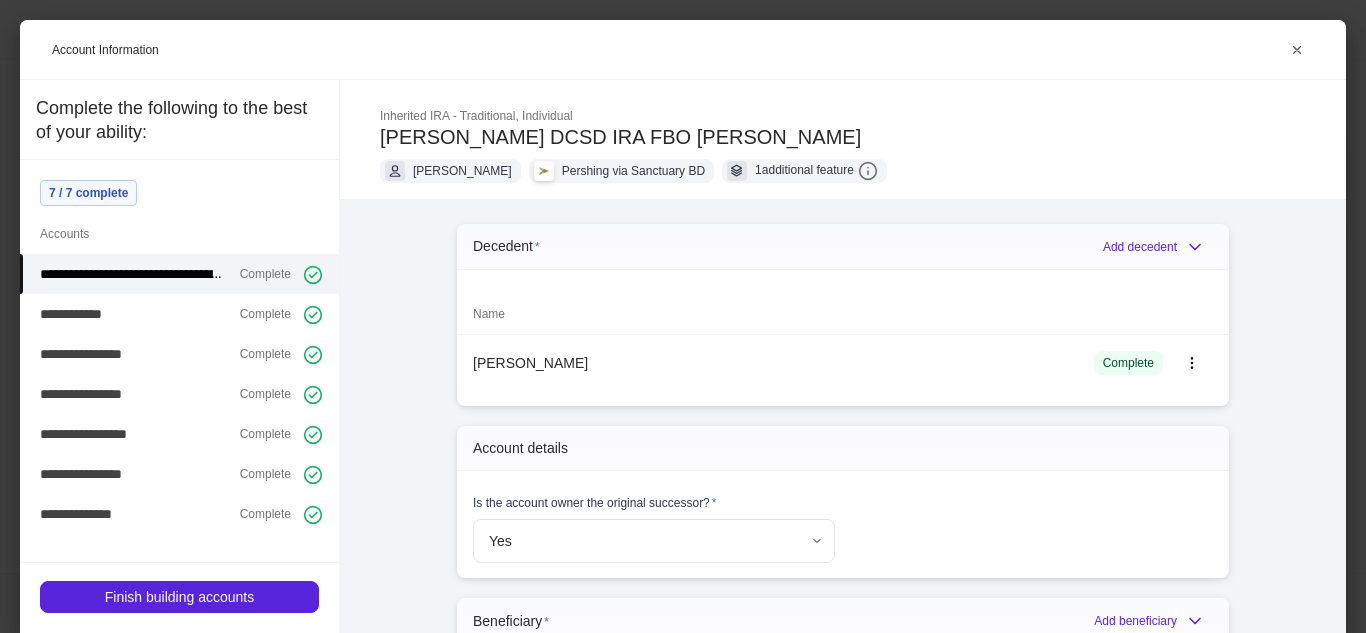 click on "Name" at bounding box center [843, 314] 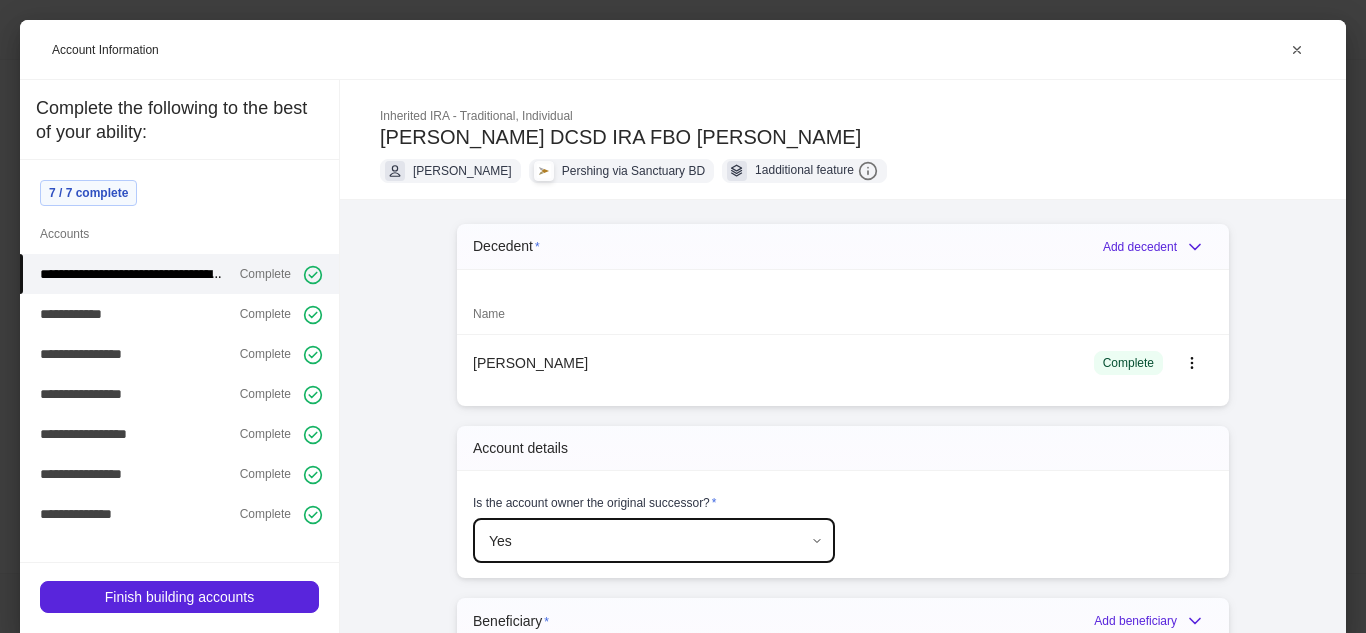 type 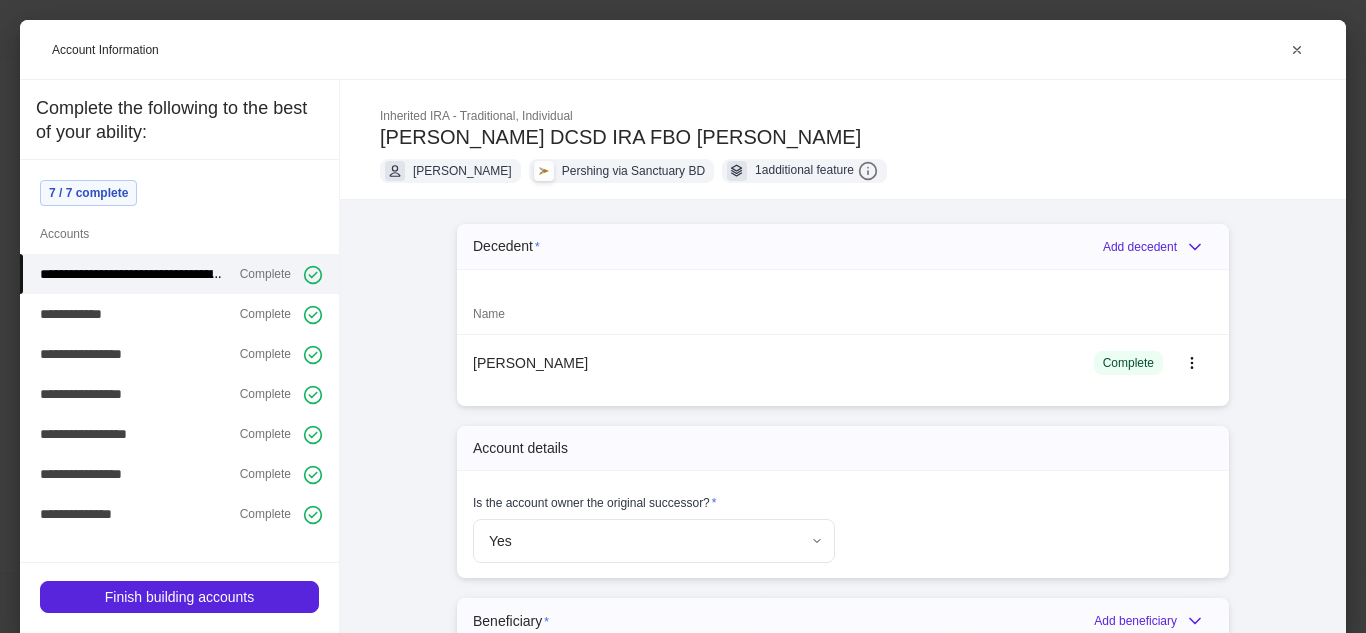 scroll, scrollTop: 327, scrollLeft: 0, axis: vertical 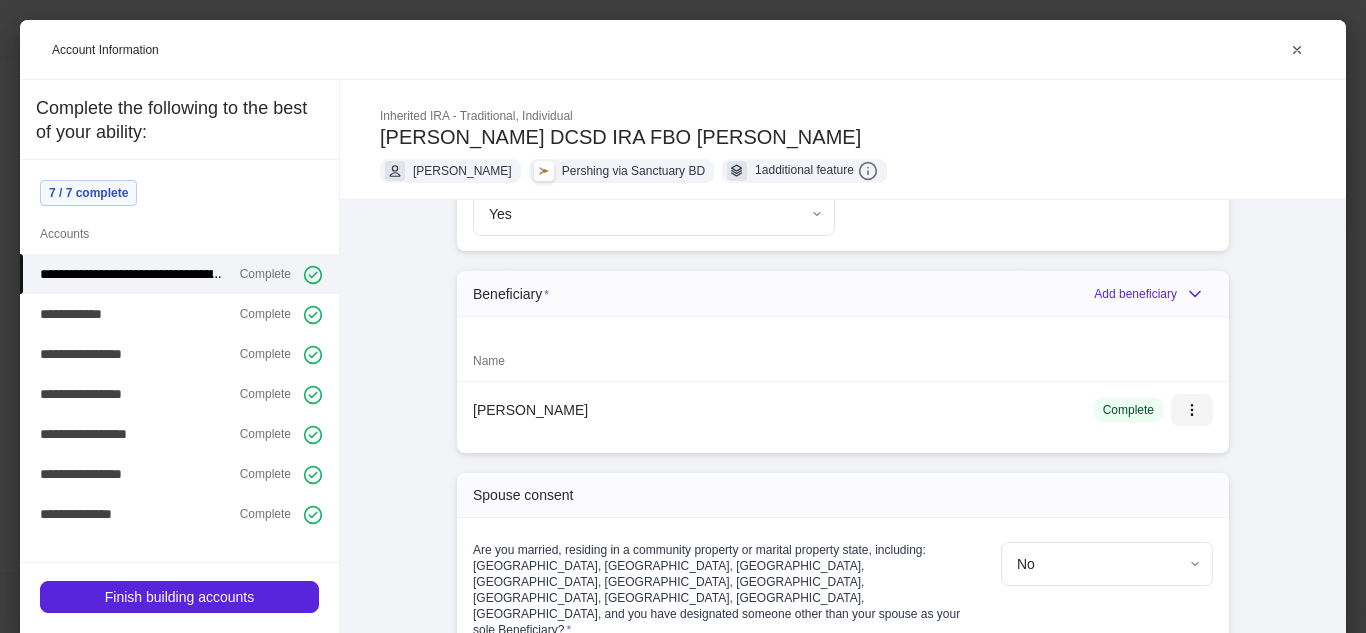 type 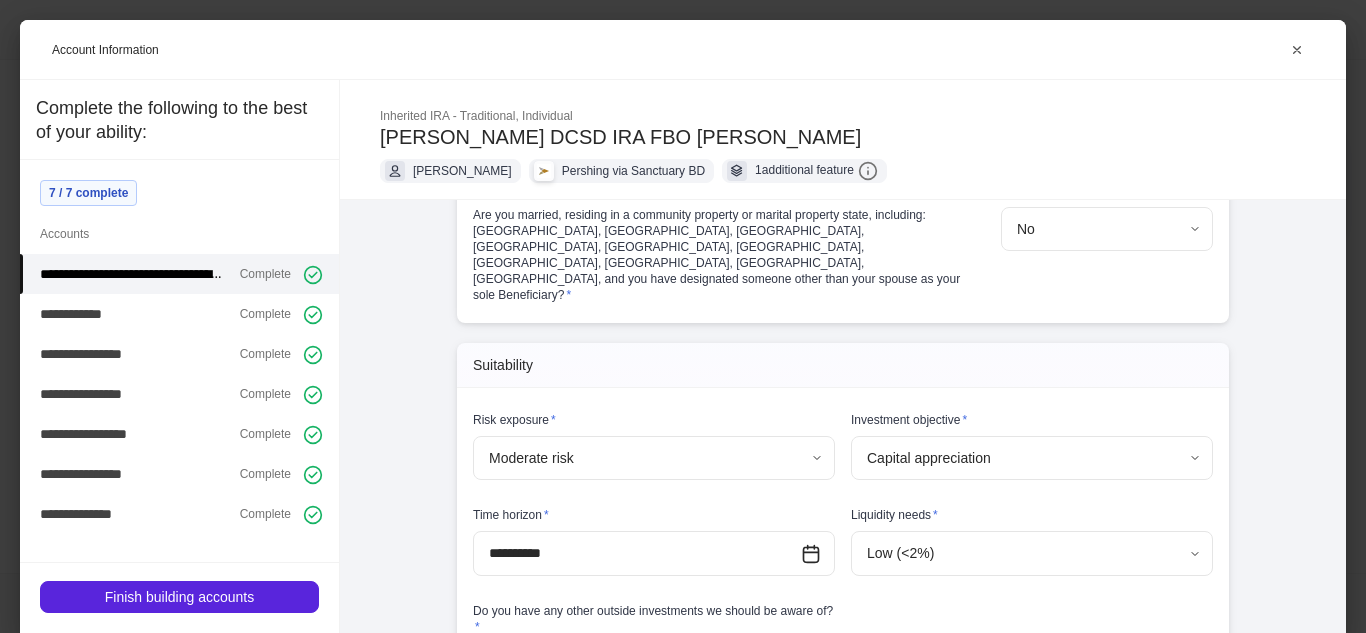 scroll, scrollTop: 1013, scrollLeft: 0, axis: vertical 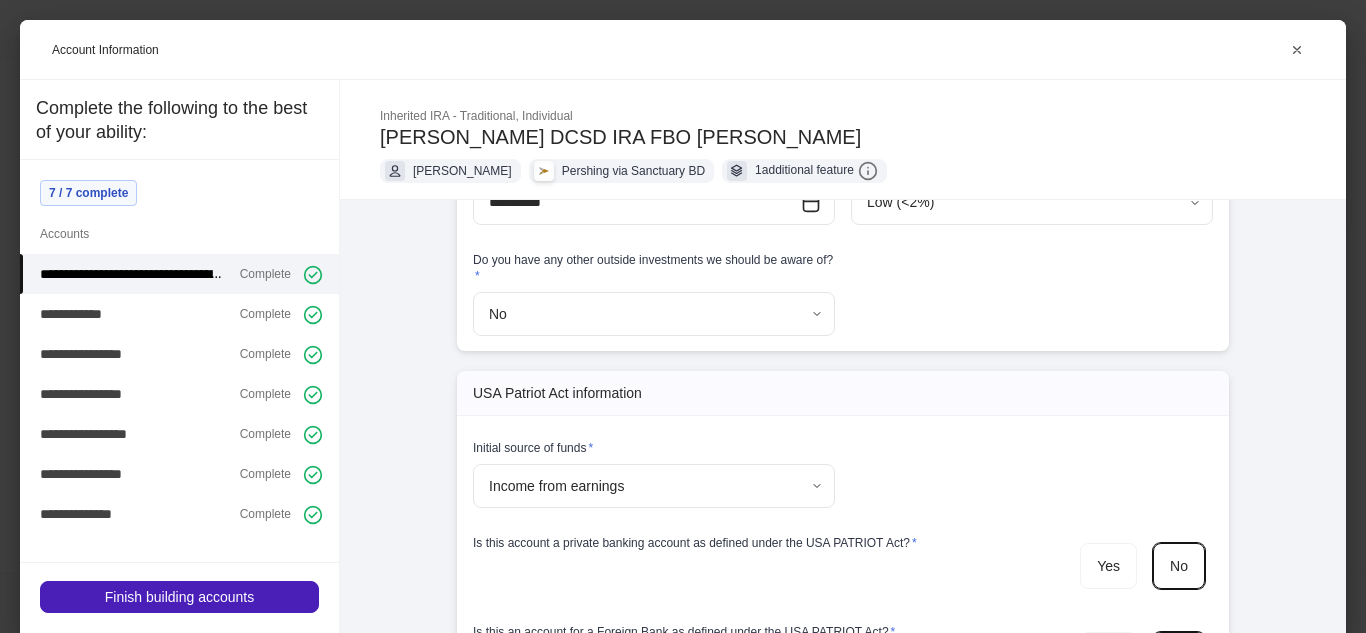 type 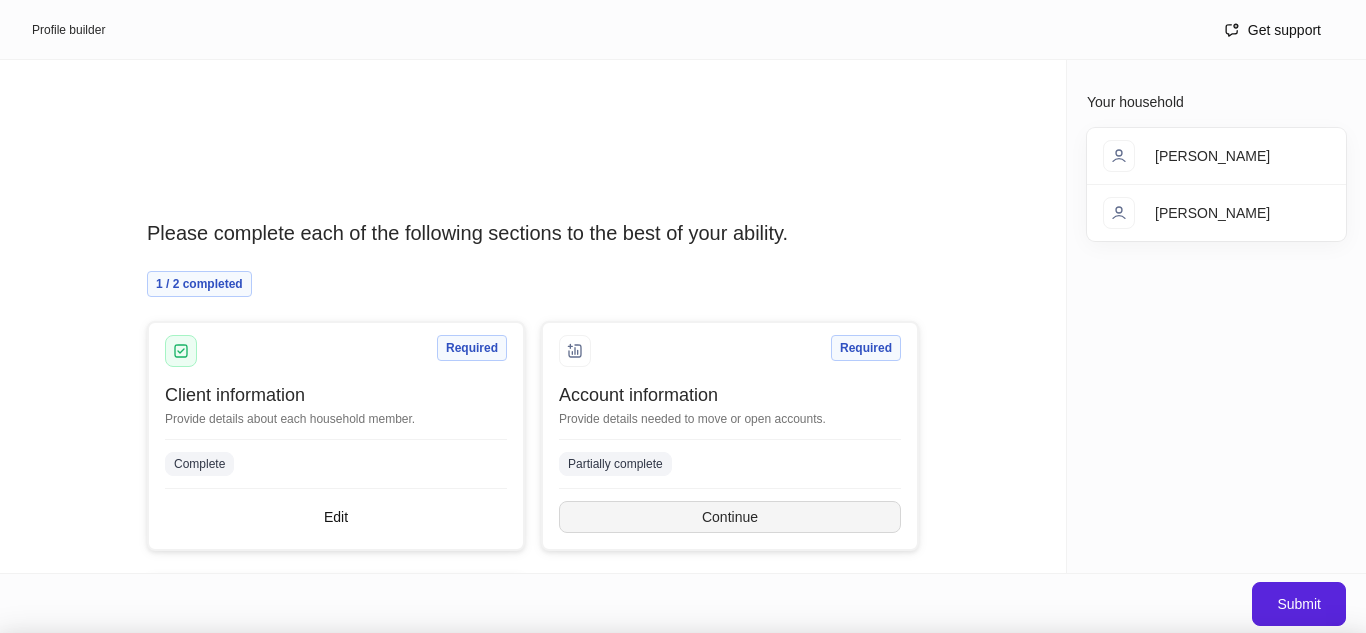 scroll, scrollTop: 993, scrollLeft: 0, axis: vertical 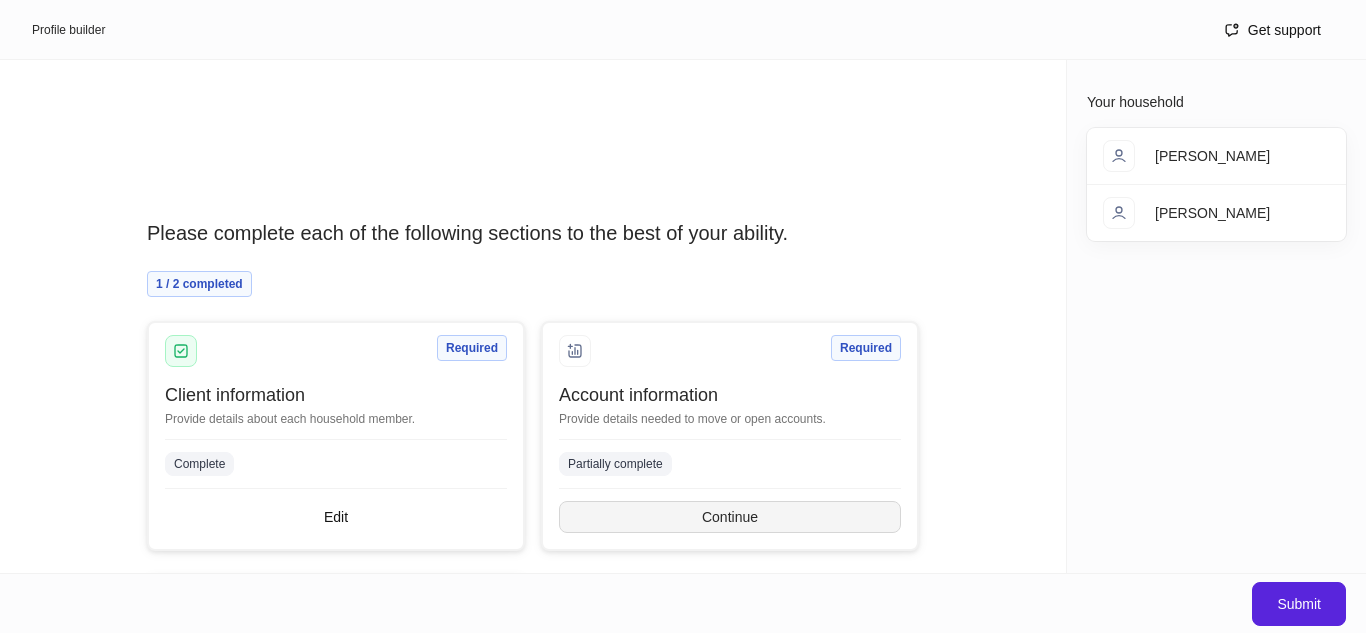 click on "Continue" at bounding box center [730, 517] 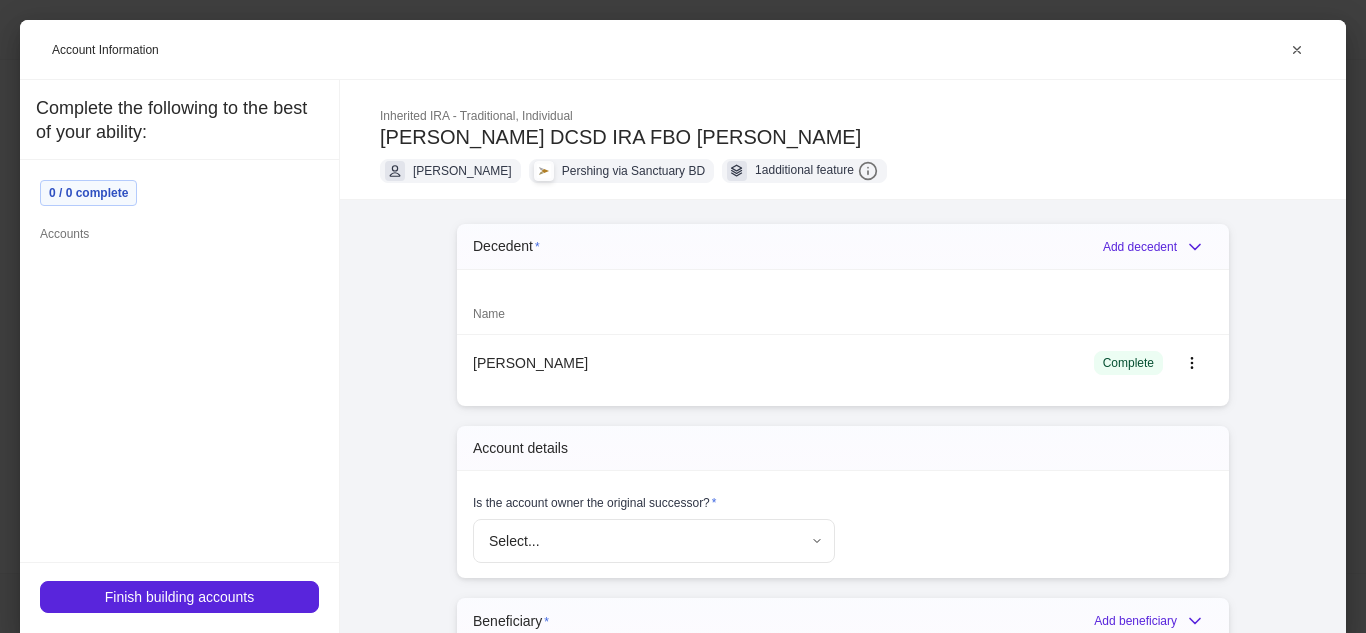 type on "****" 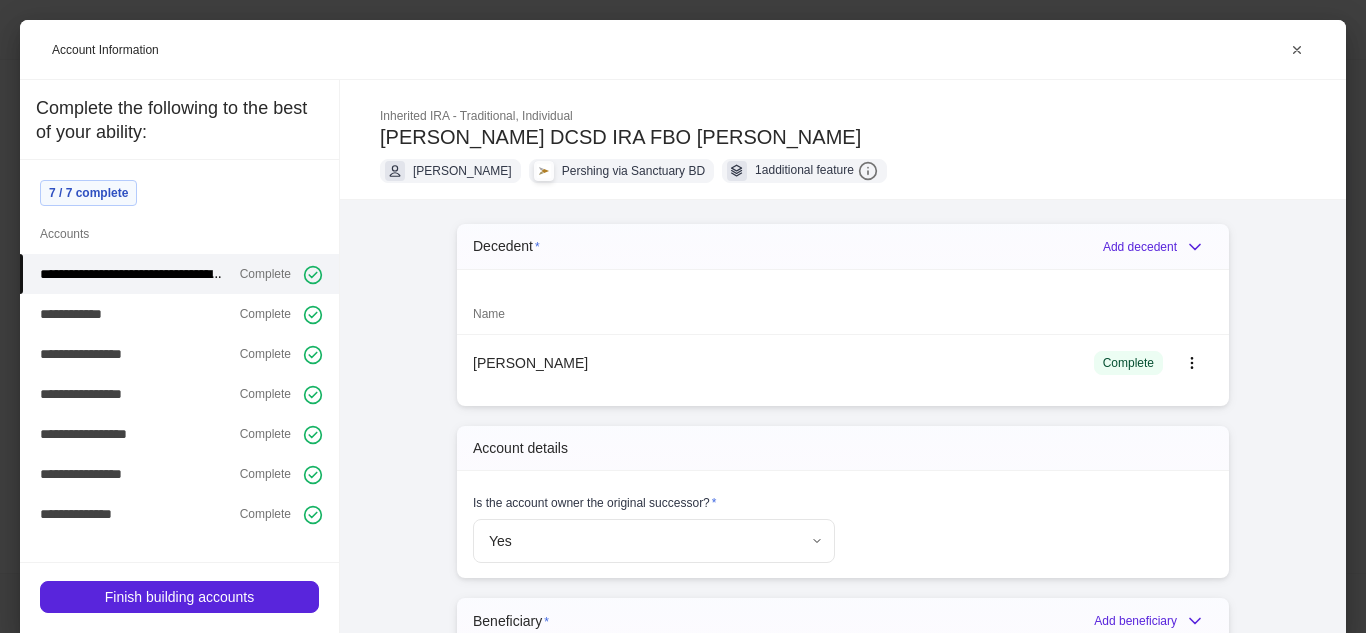 type on "**********" 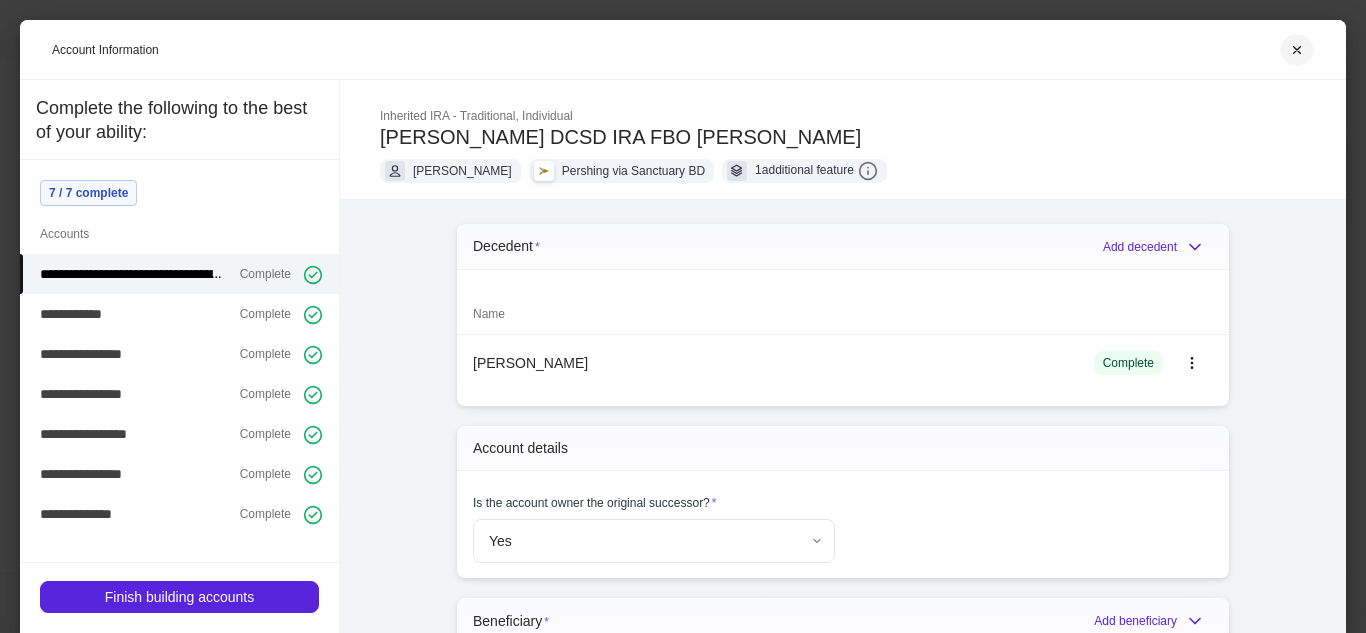 type 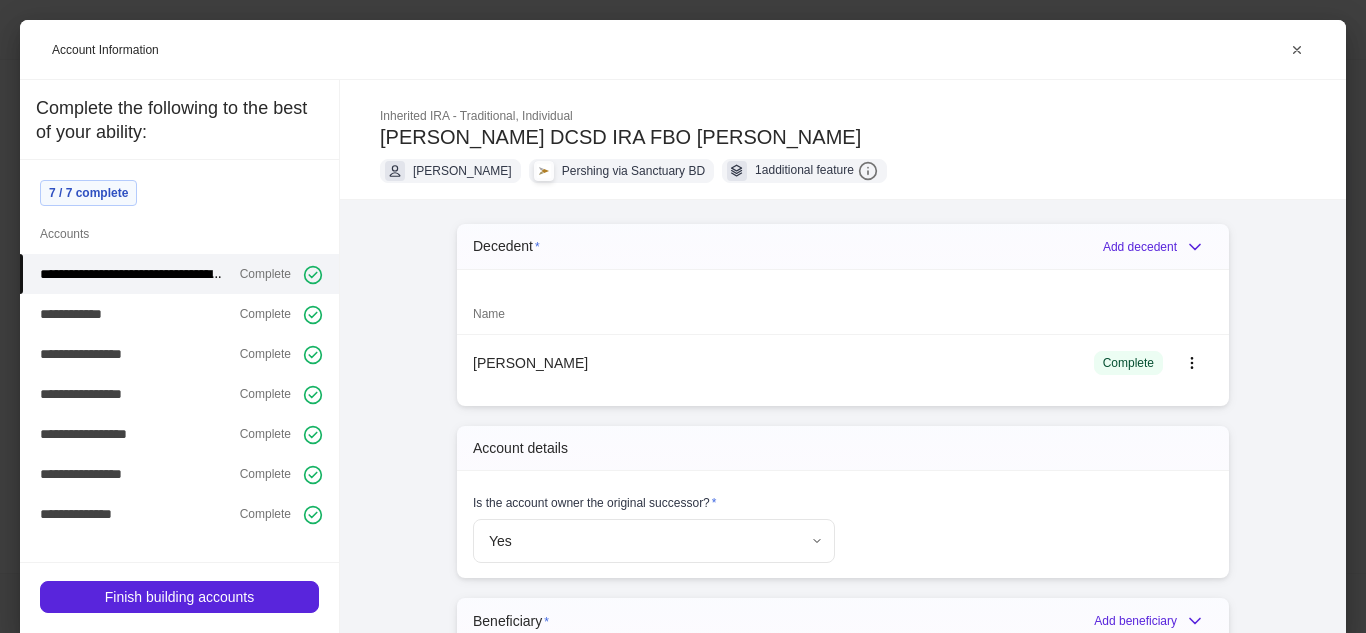 type 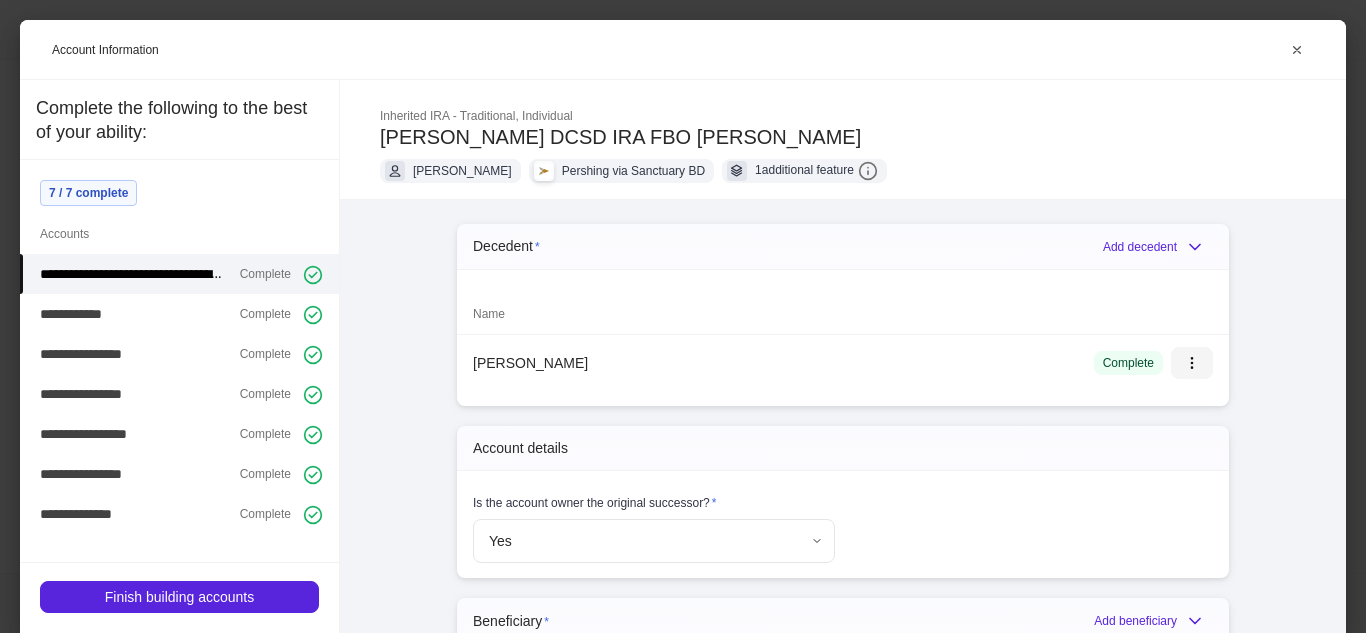 type 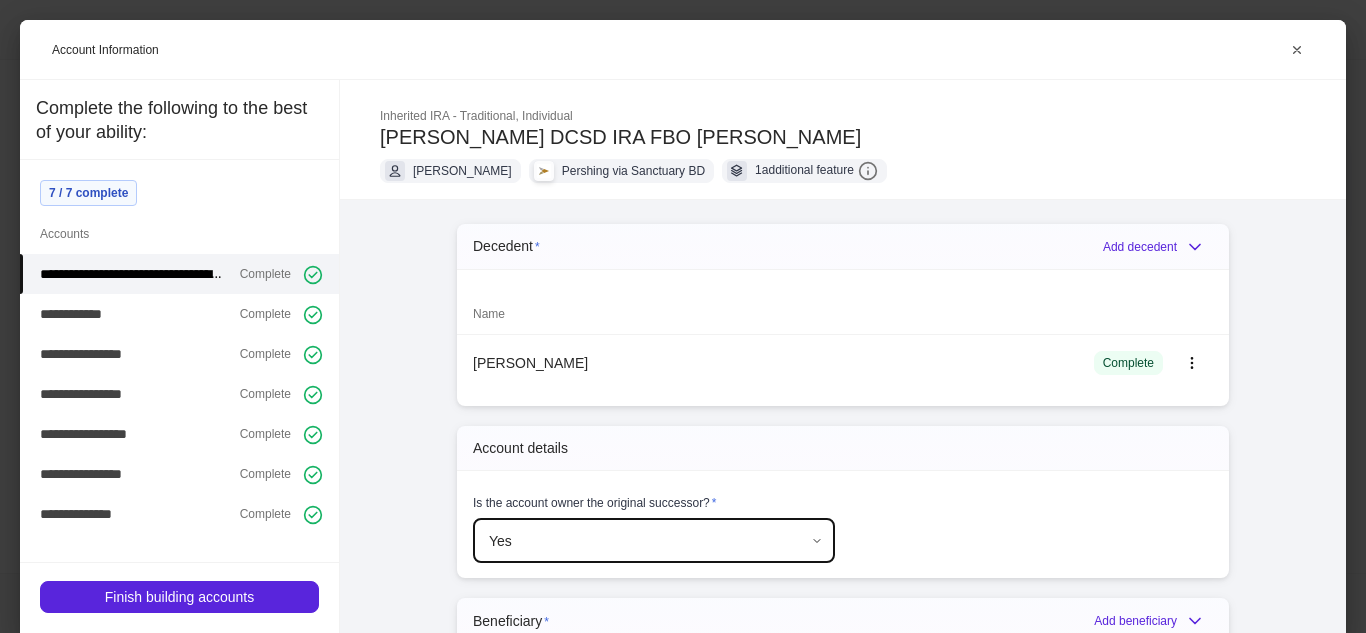 type 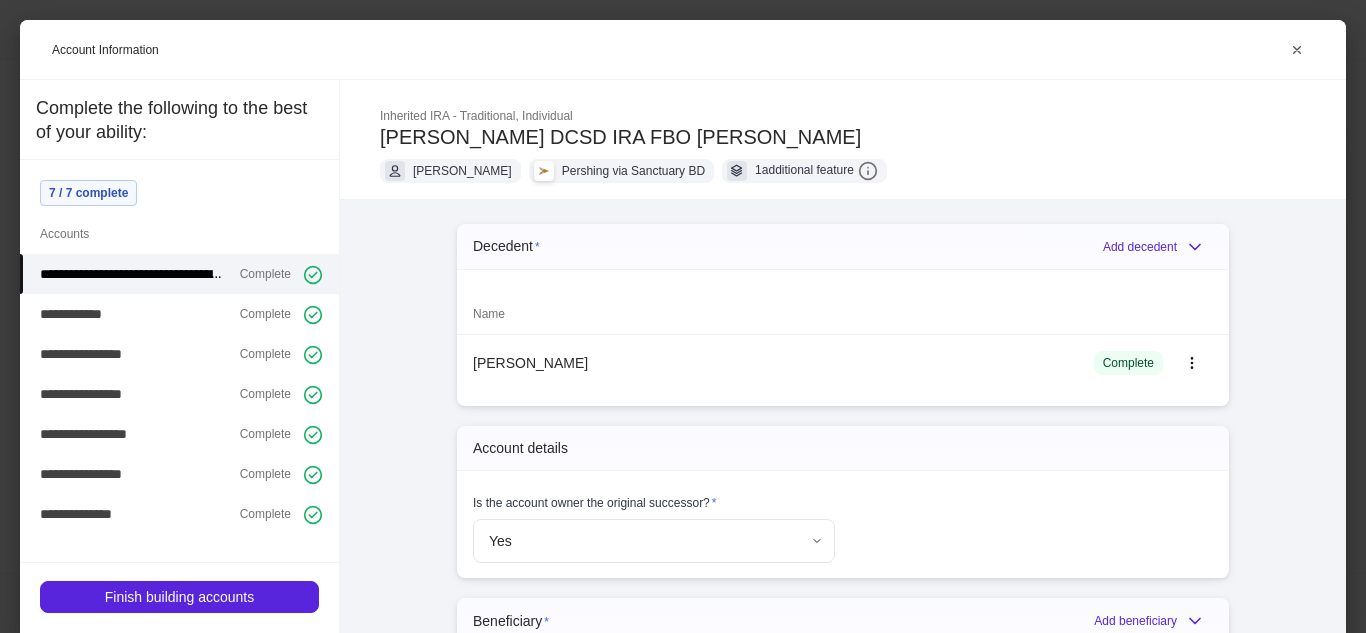 scroll, scrollTop: 327, scrollLeft: 0, axis: vertical 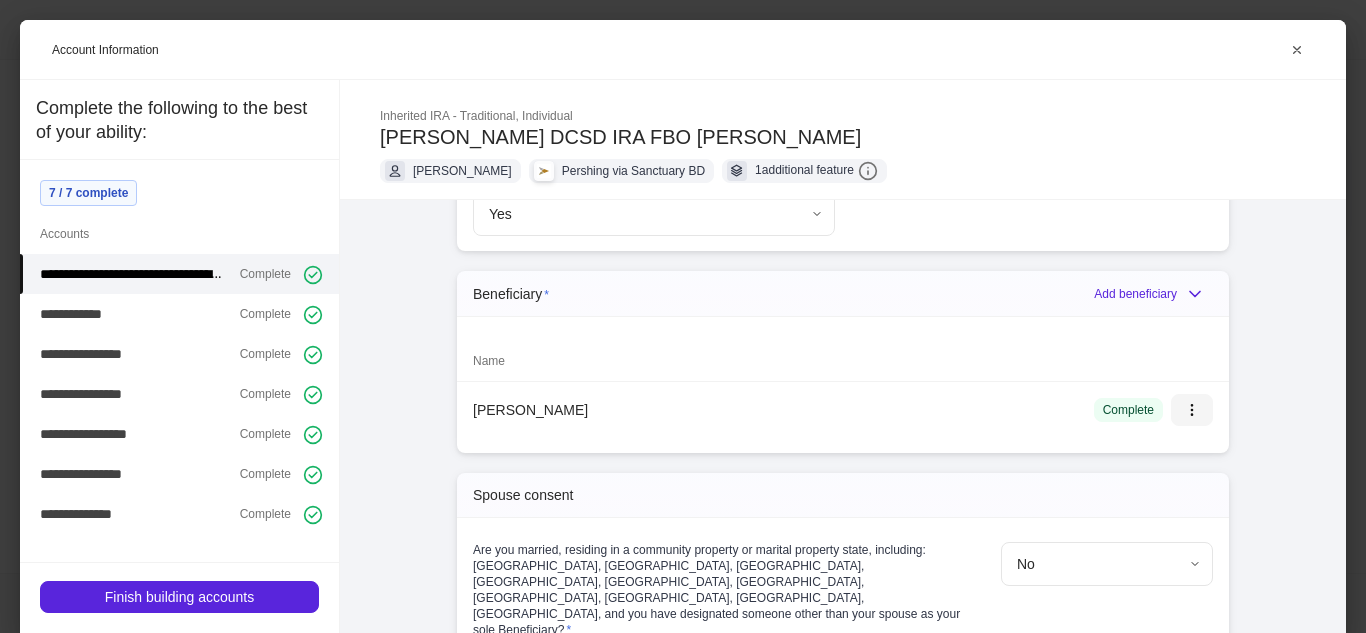type 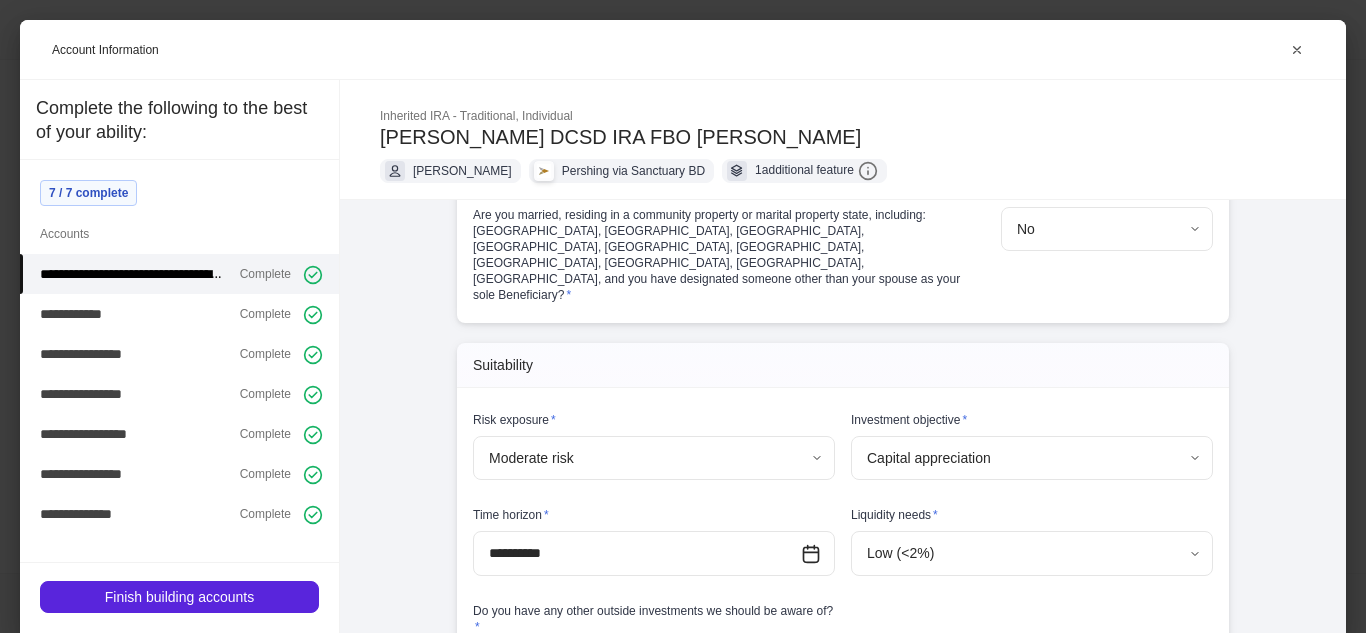 scroll, scrollTop: 1013, scrollLeft: 0, axis: vertical 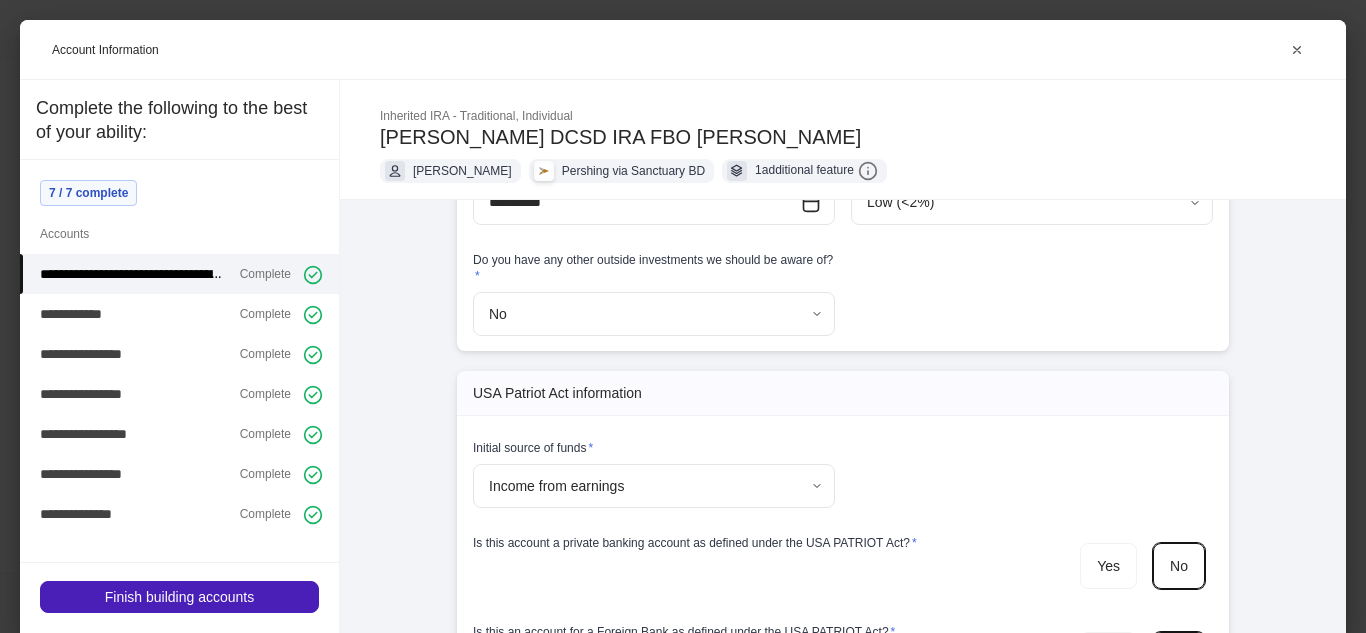 type 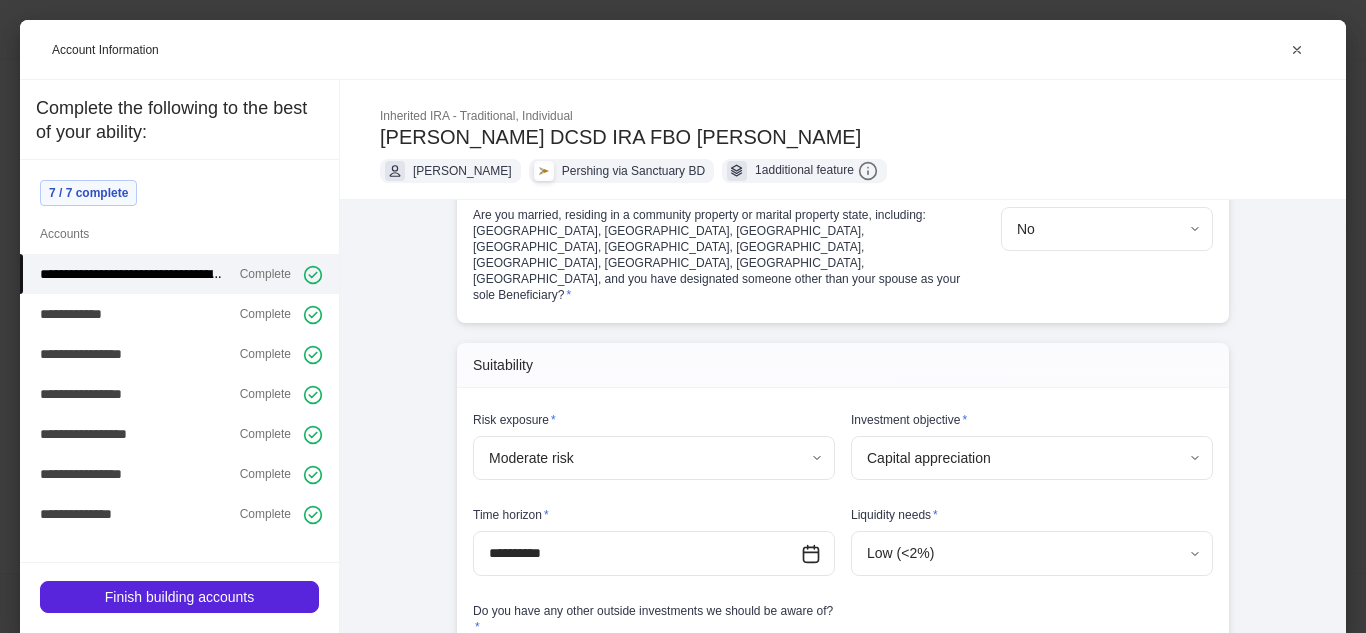 scroll, scrollTop: 1013, scrollLeft: 0, axis: vertical 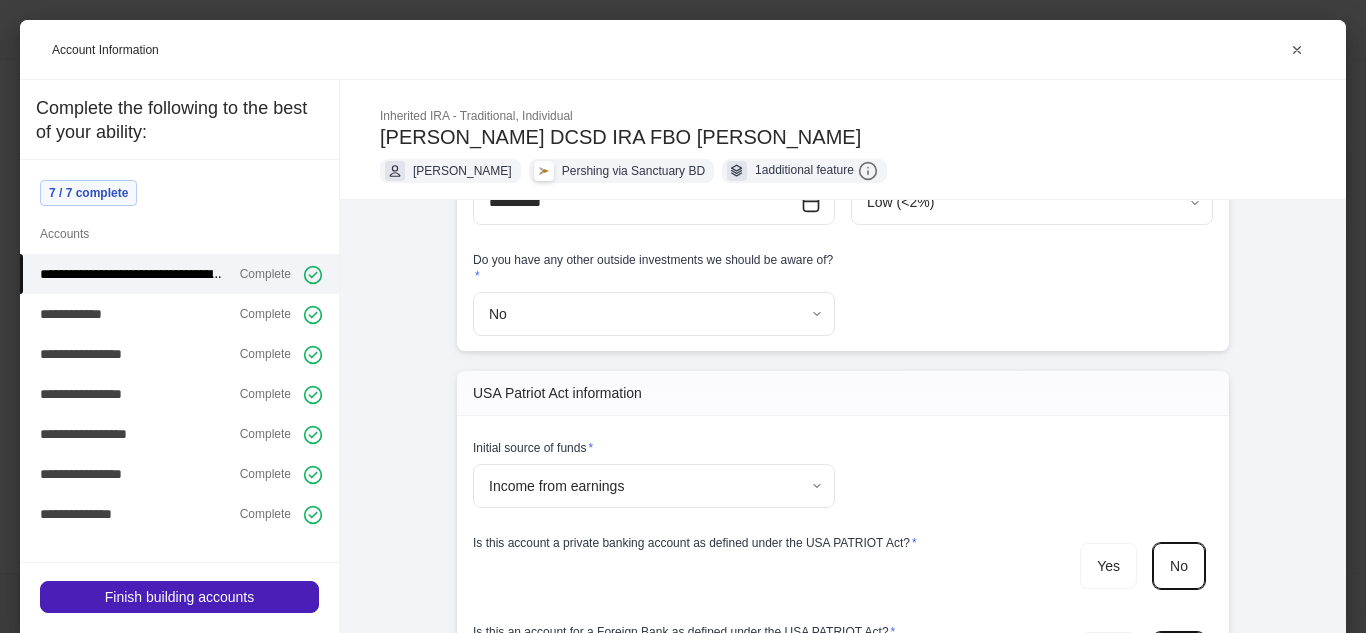 click on "Finish building accounts" at bounding box center (179, 597) 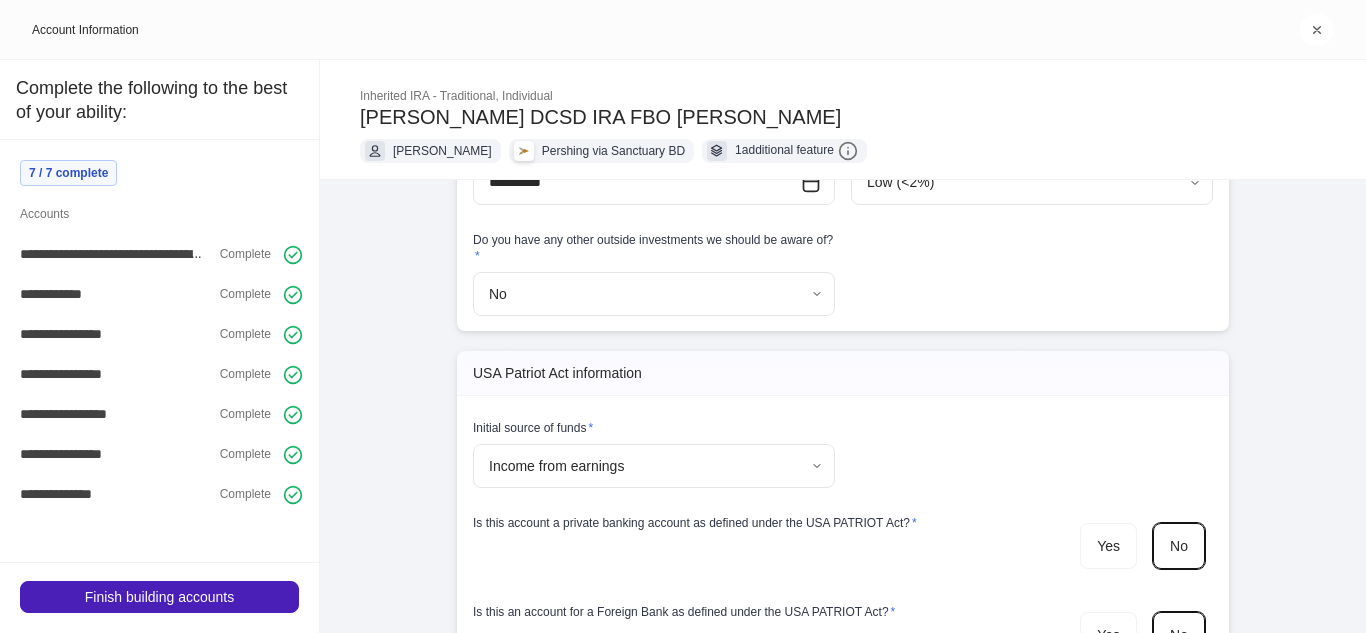 scroll, scrollTop: 993, scrollLeft: 0, axis: vertical 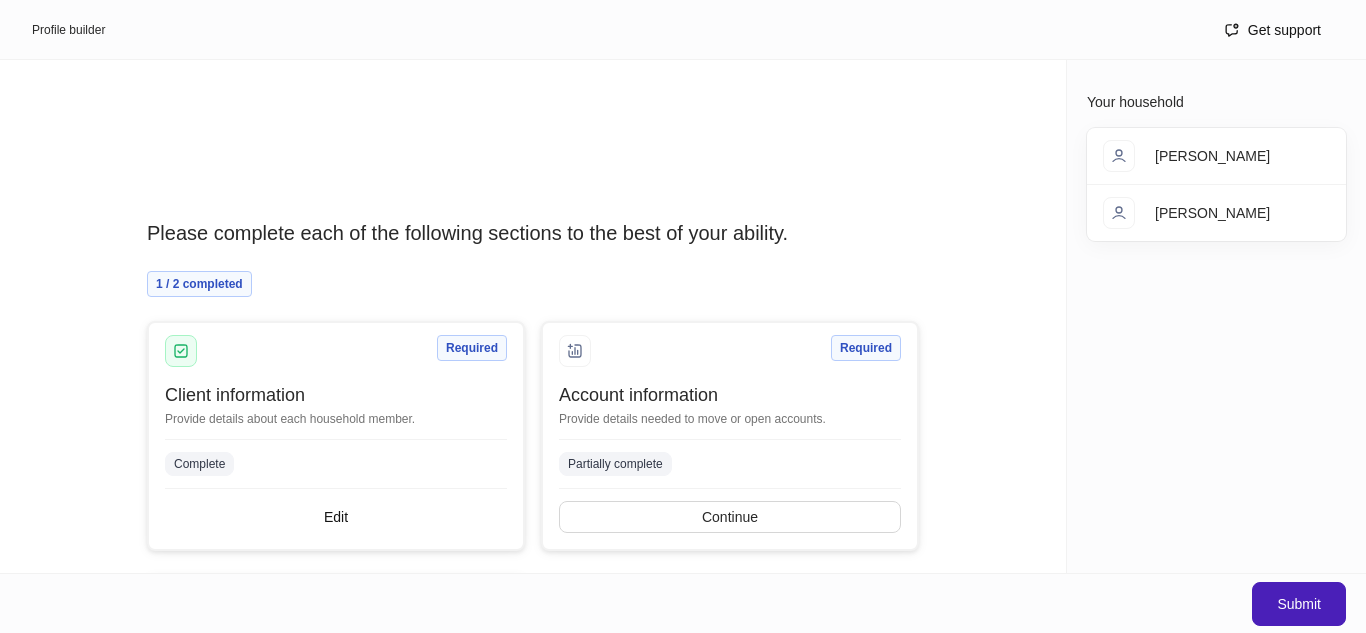 click on "Submit" at bounding box center (1299, 604) 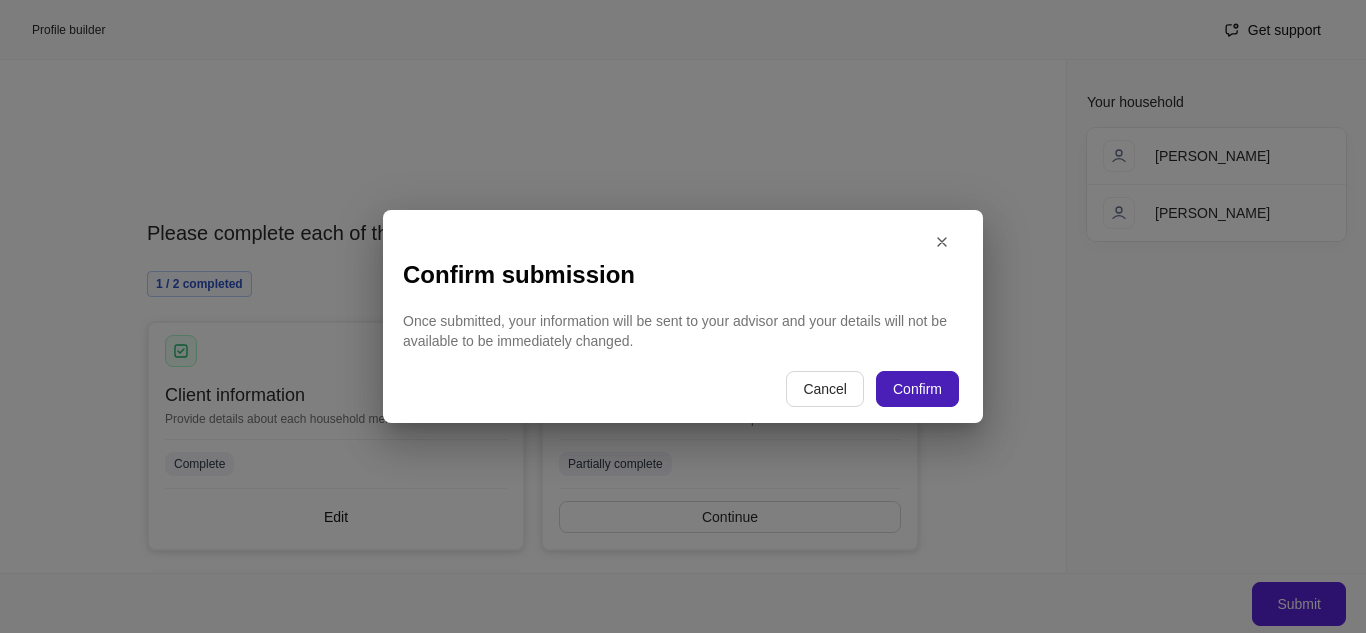 click on "Confirm" at bounding box center (917, 389) 